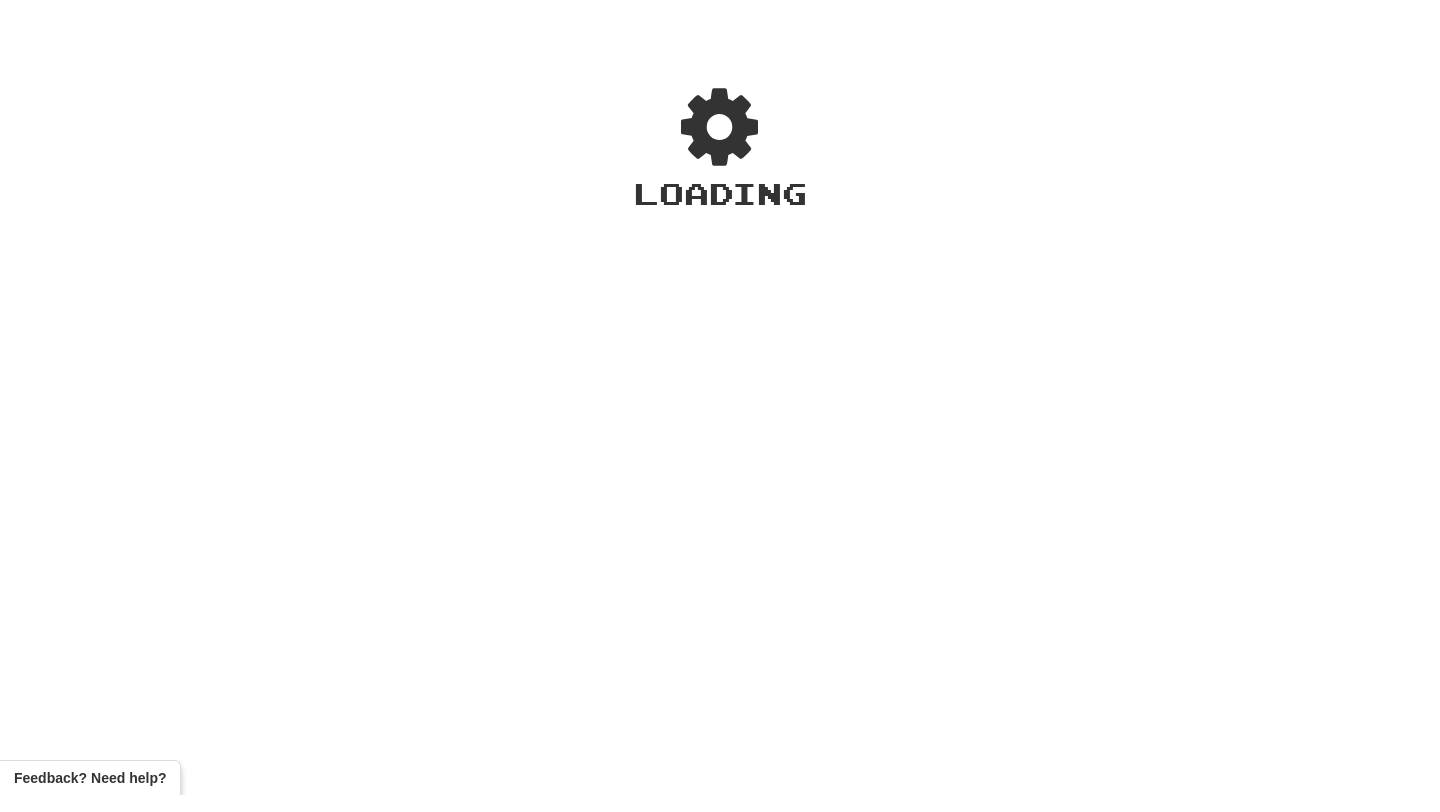 scroll, scrollTop: 0, scrollLeft: 0, axis: both 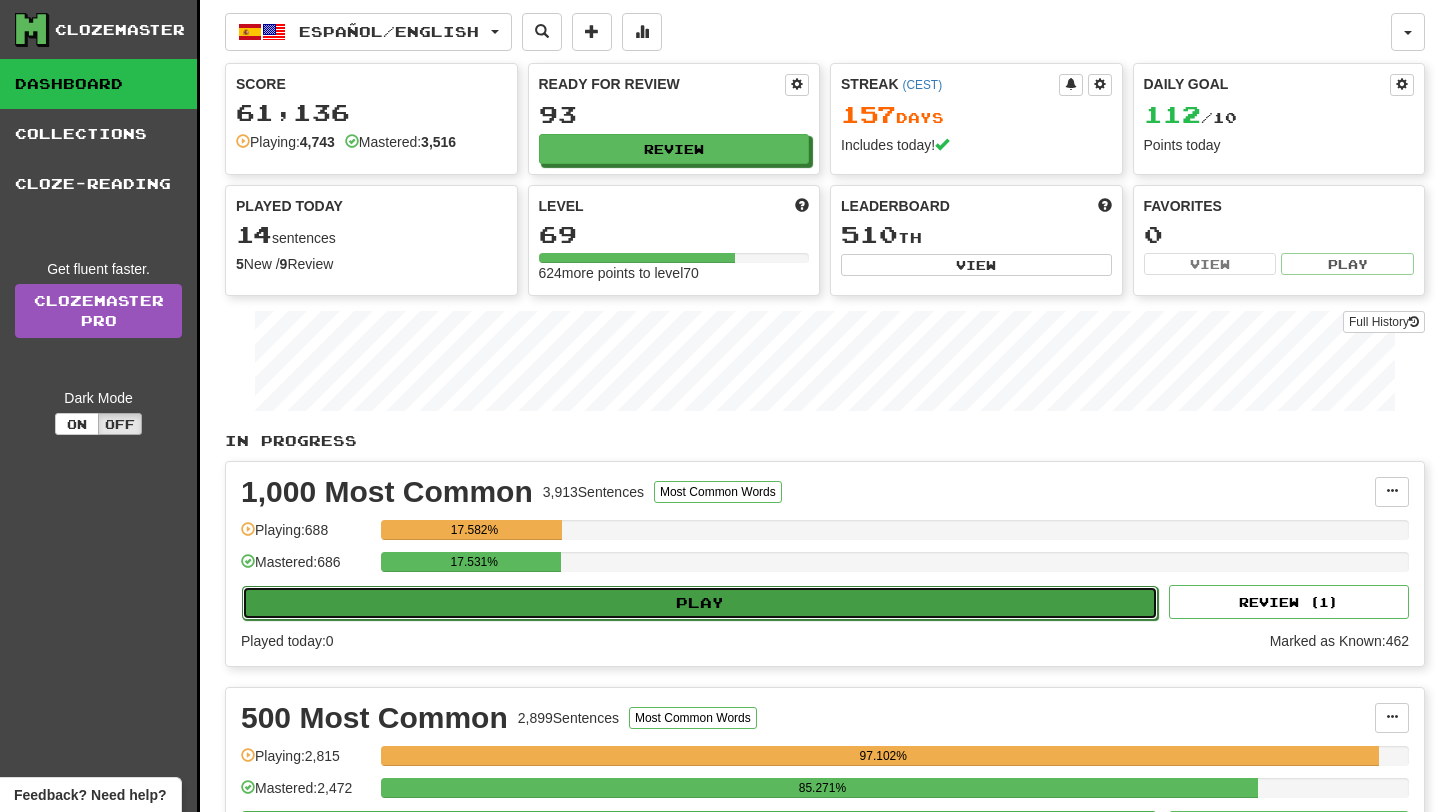 click on "Play" at bounding box center [700, 603] 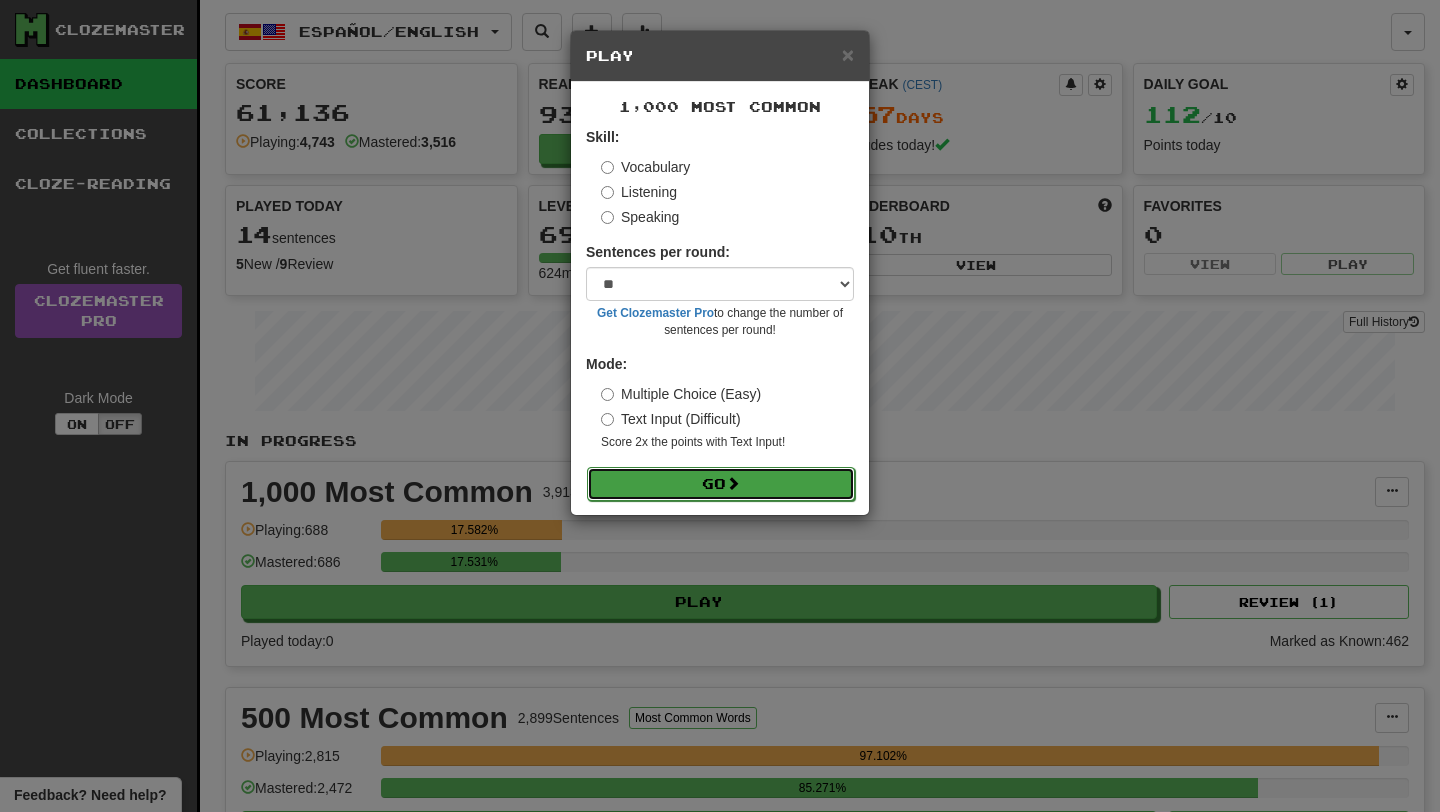 click on "Go" at bounding box center [721, 484] 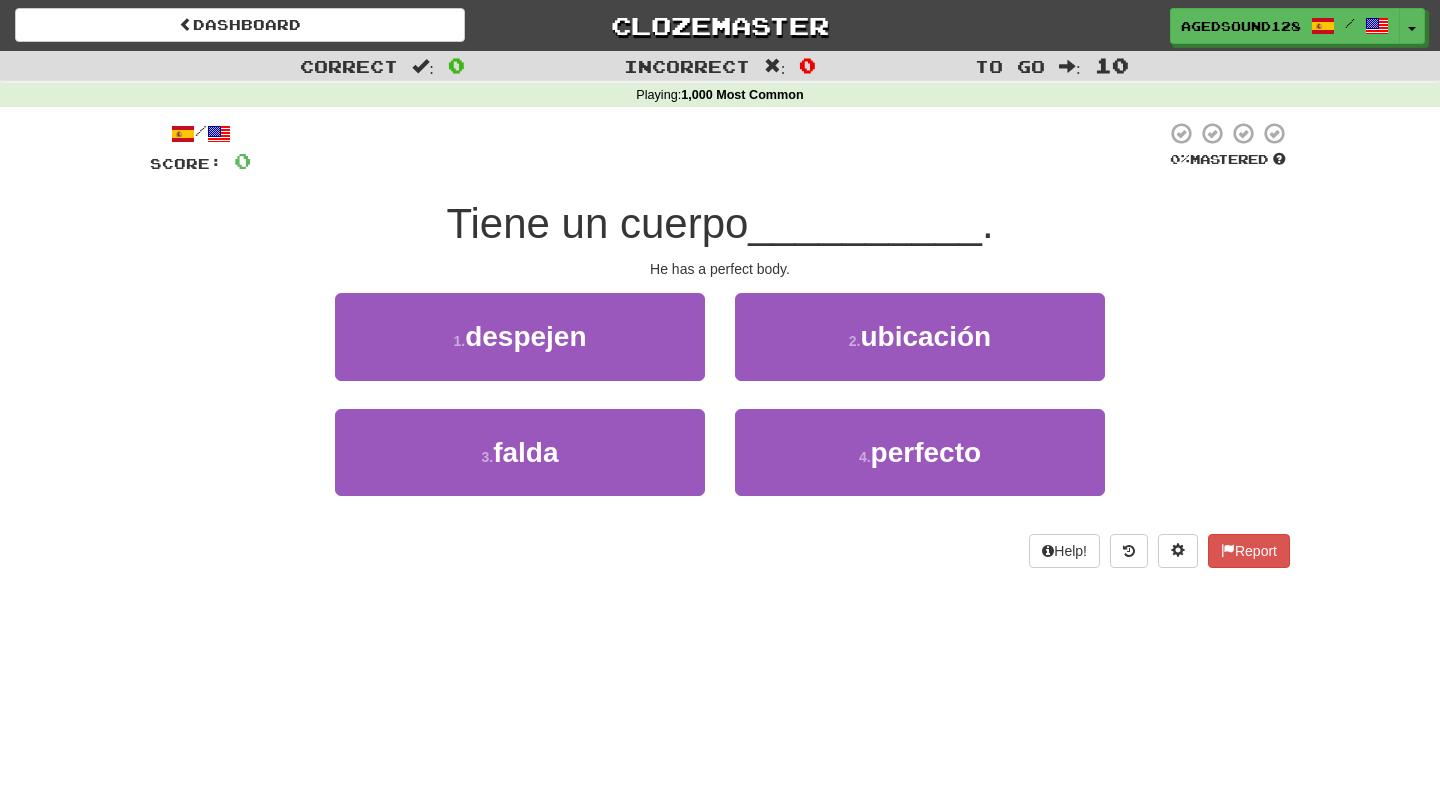 scroll, scrollTop: 0, scrollLeft: 0, axis: both 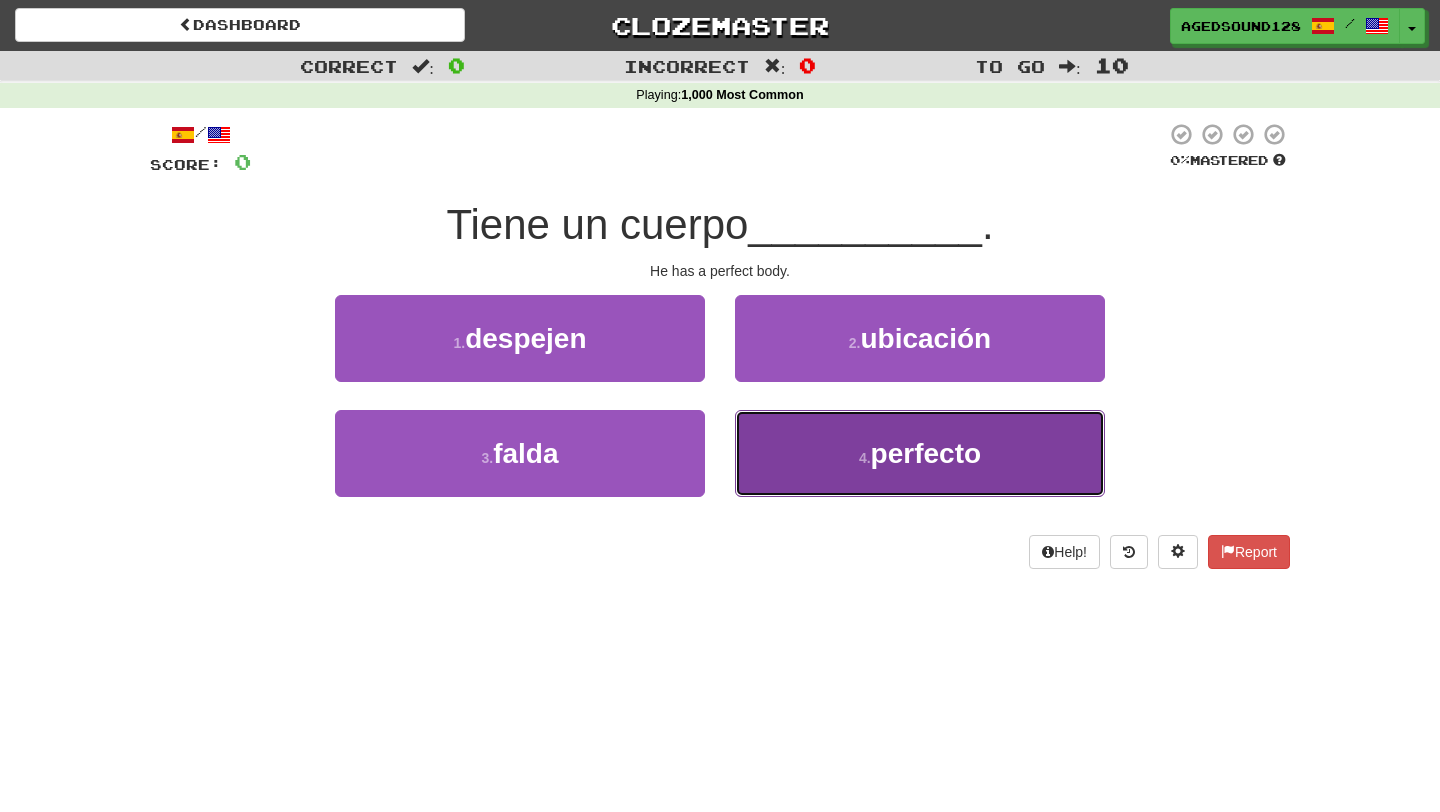 click on "4 .  perfecto" at bounding box center (920, 453) 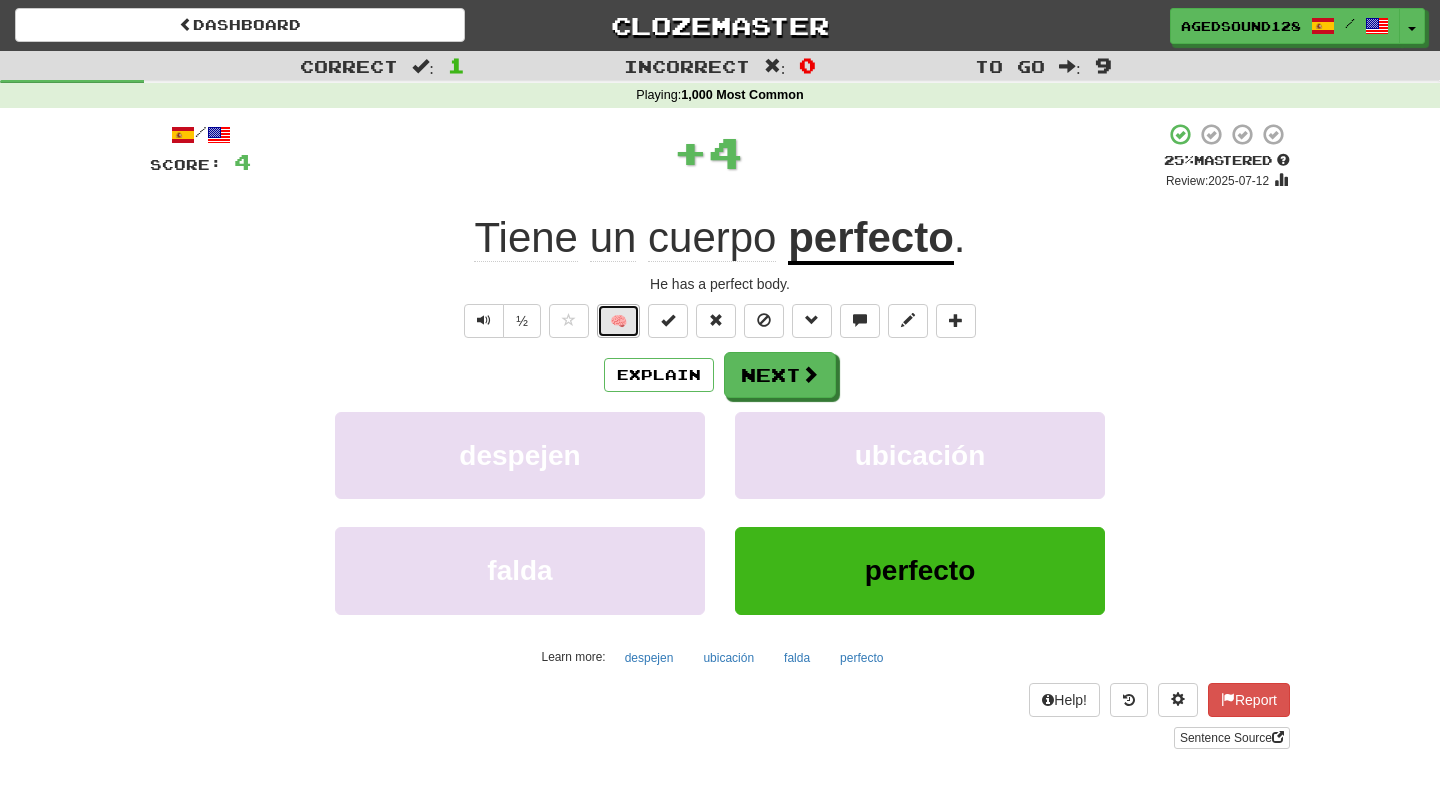 click on "🧠" at bounding box center [618, 321] 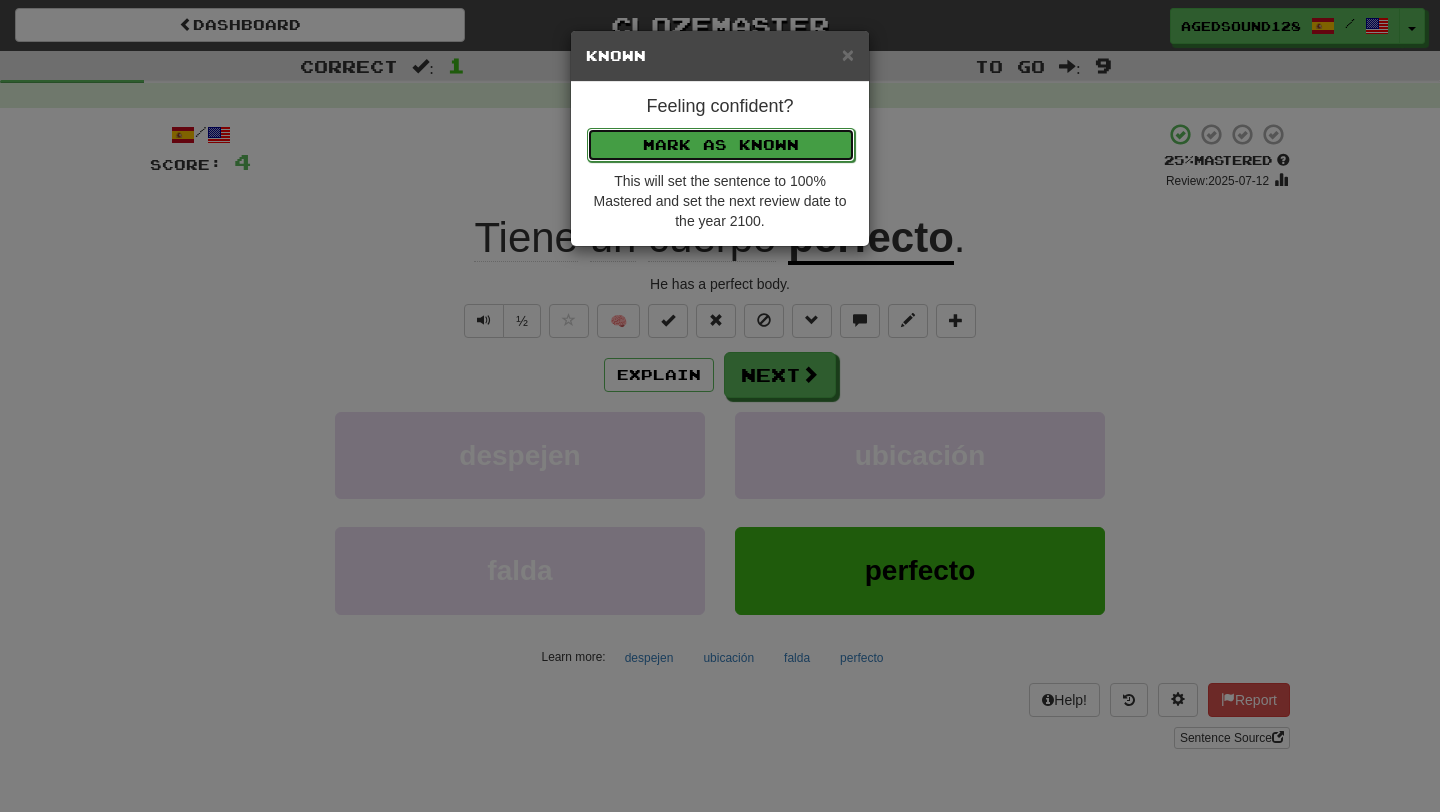 click on "Mark as Known" at bounding box center [721, 145] 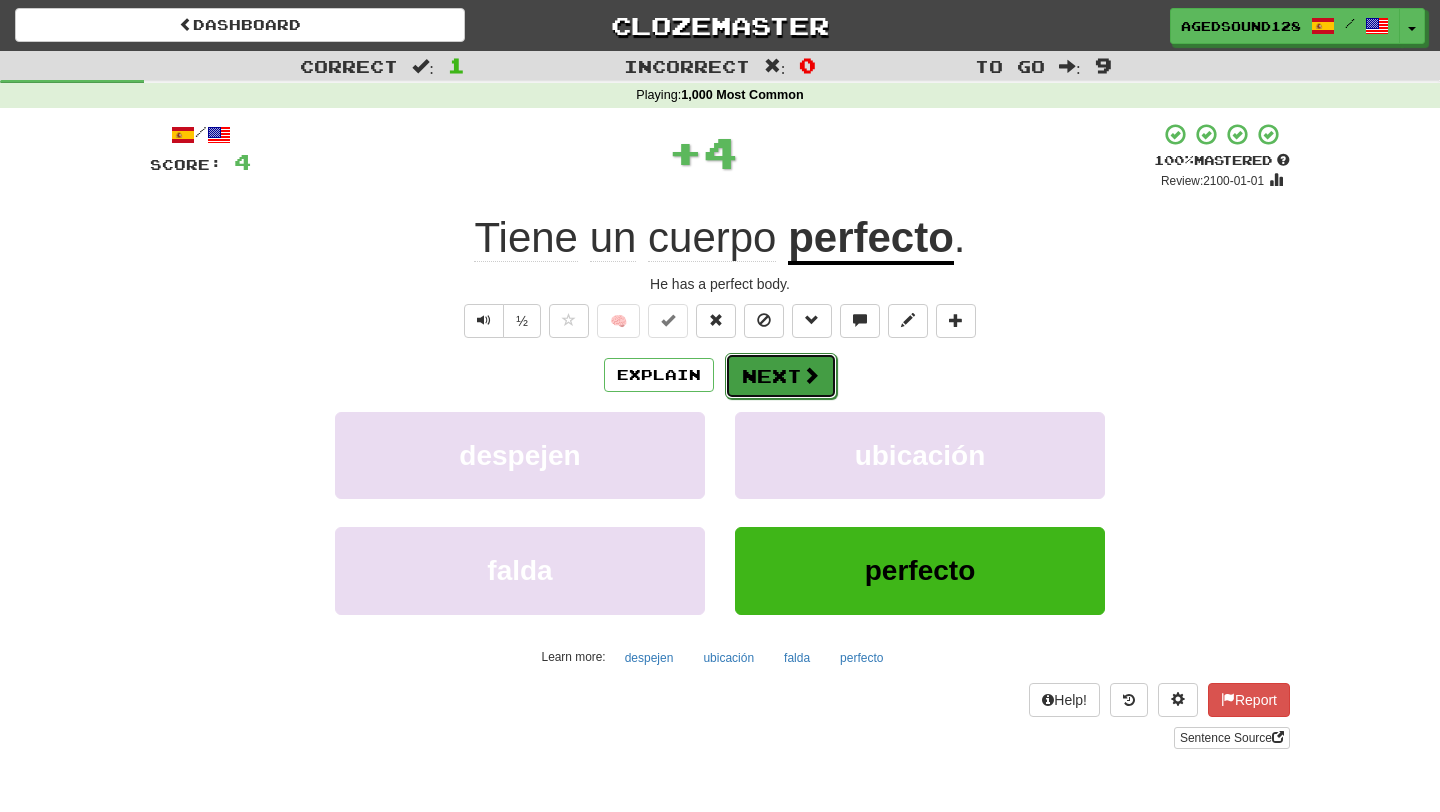click on "Next" at bounding box center [781, 376] 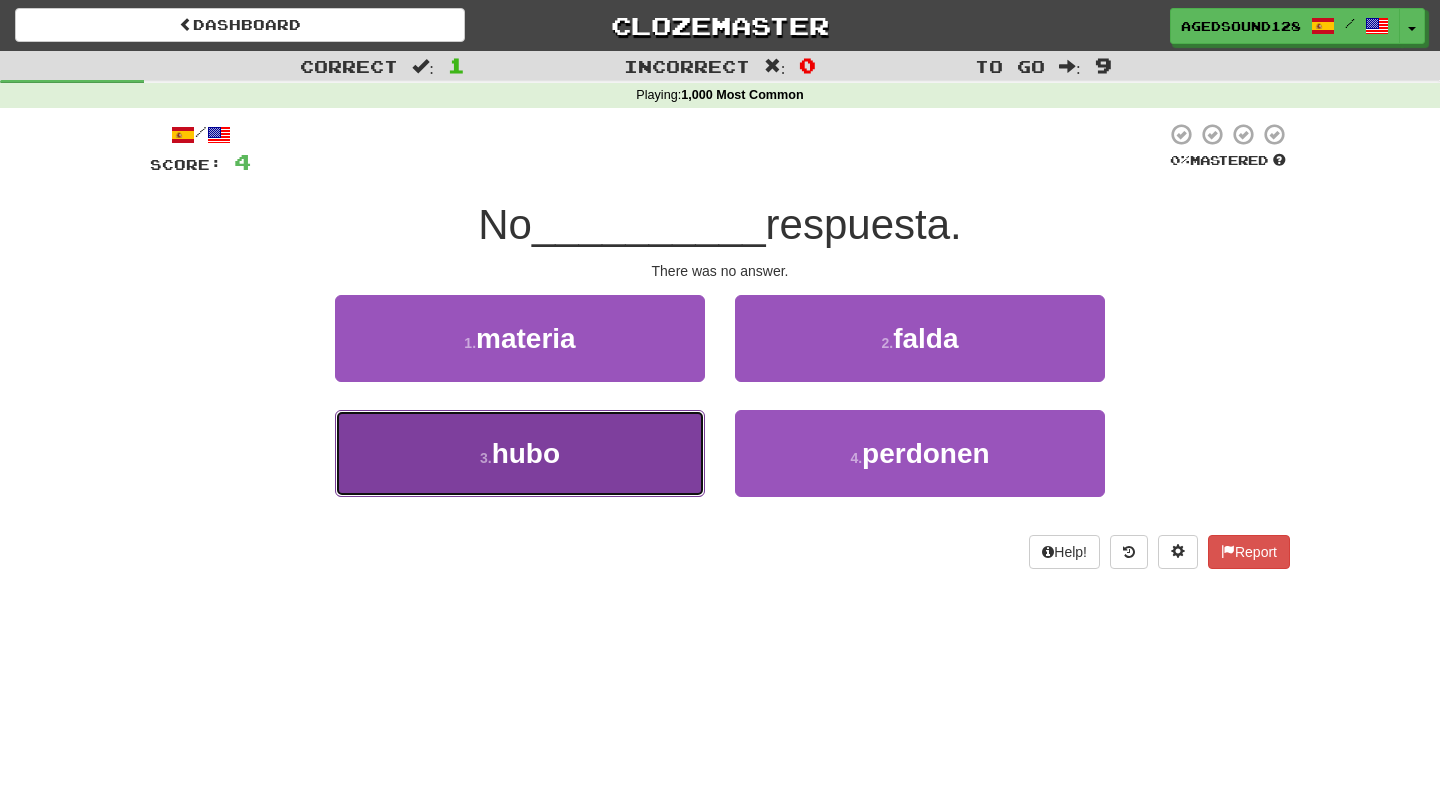 click on "3 .  hubo" at bounding box center [520, 453] 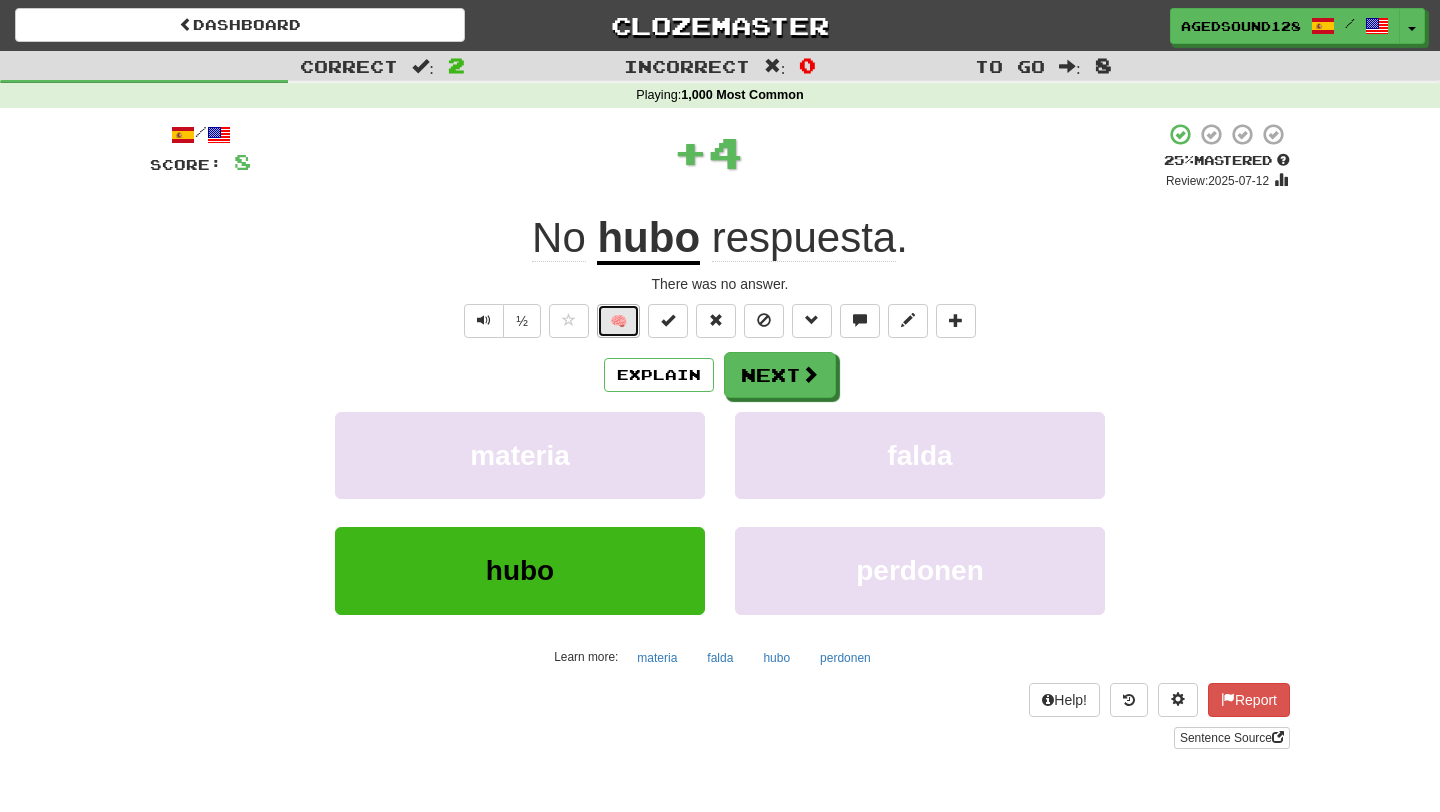 click on "🧠" at bounding box center [618, 321] 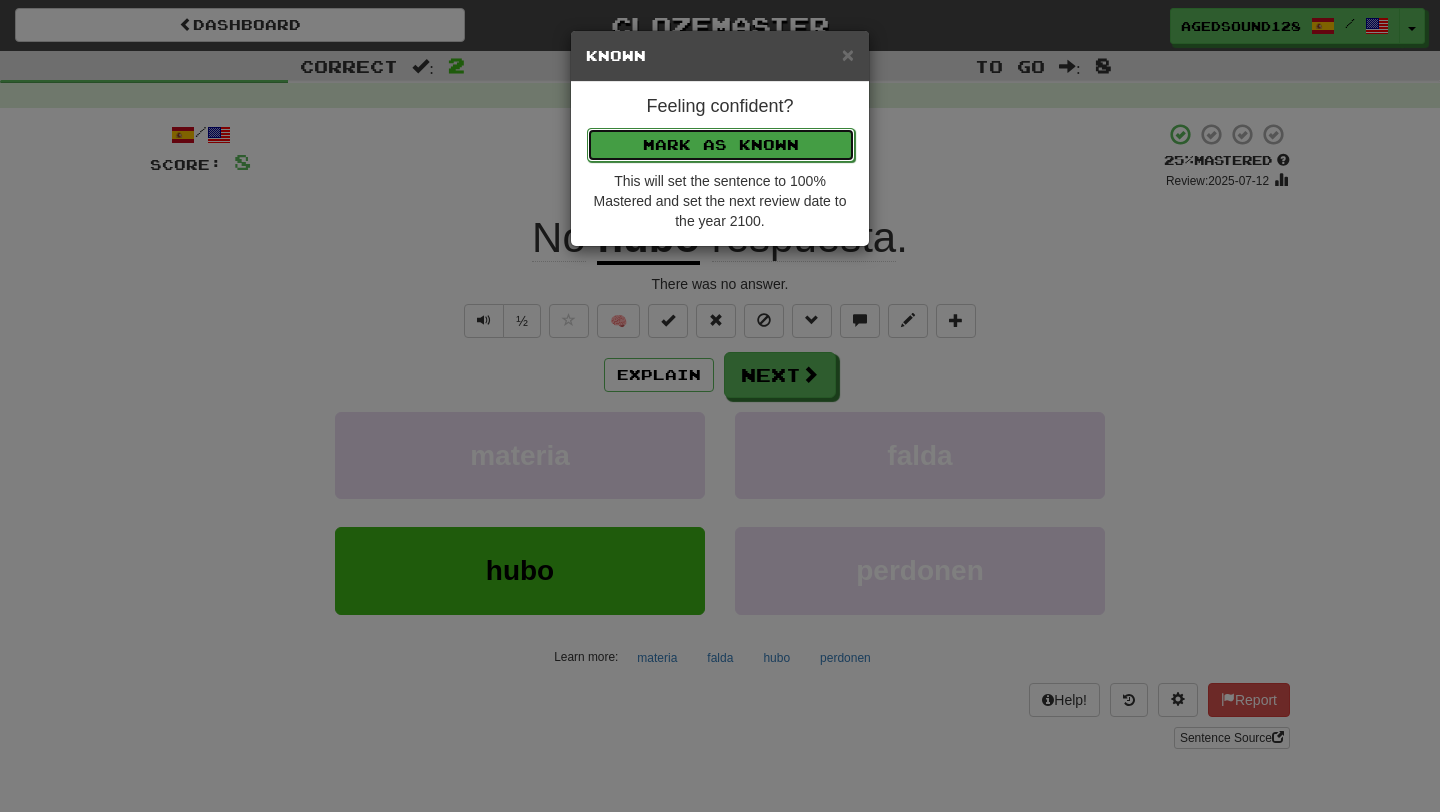 click on "Mark as Known" at bounding box center (721, 145) 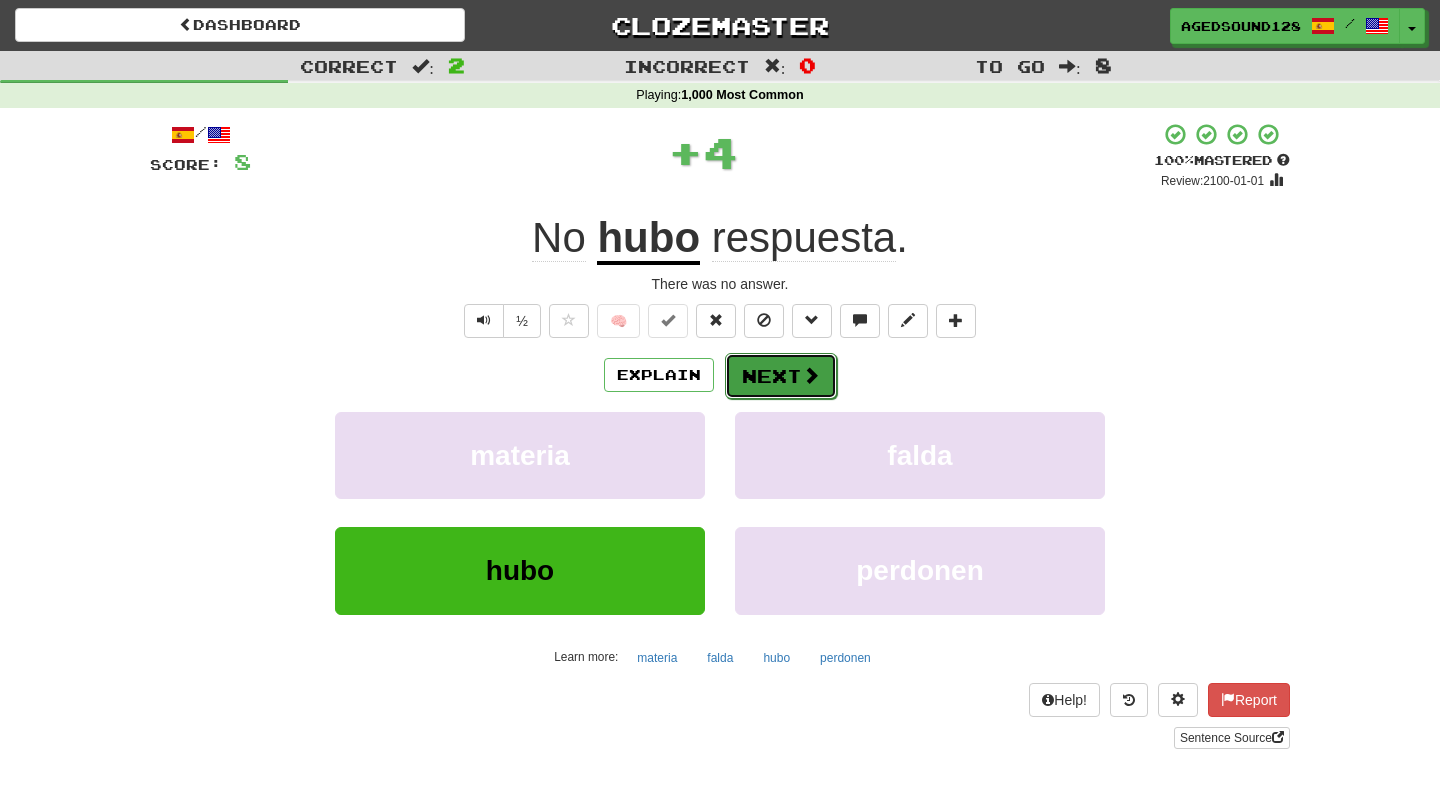 click on "Next" at bounding box center (781, 376) 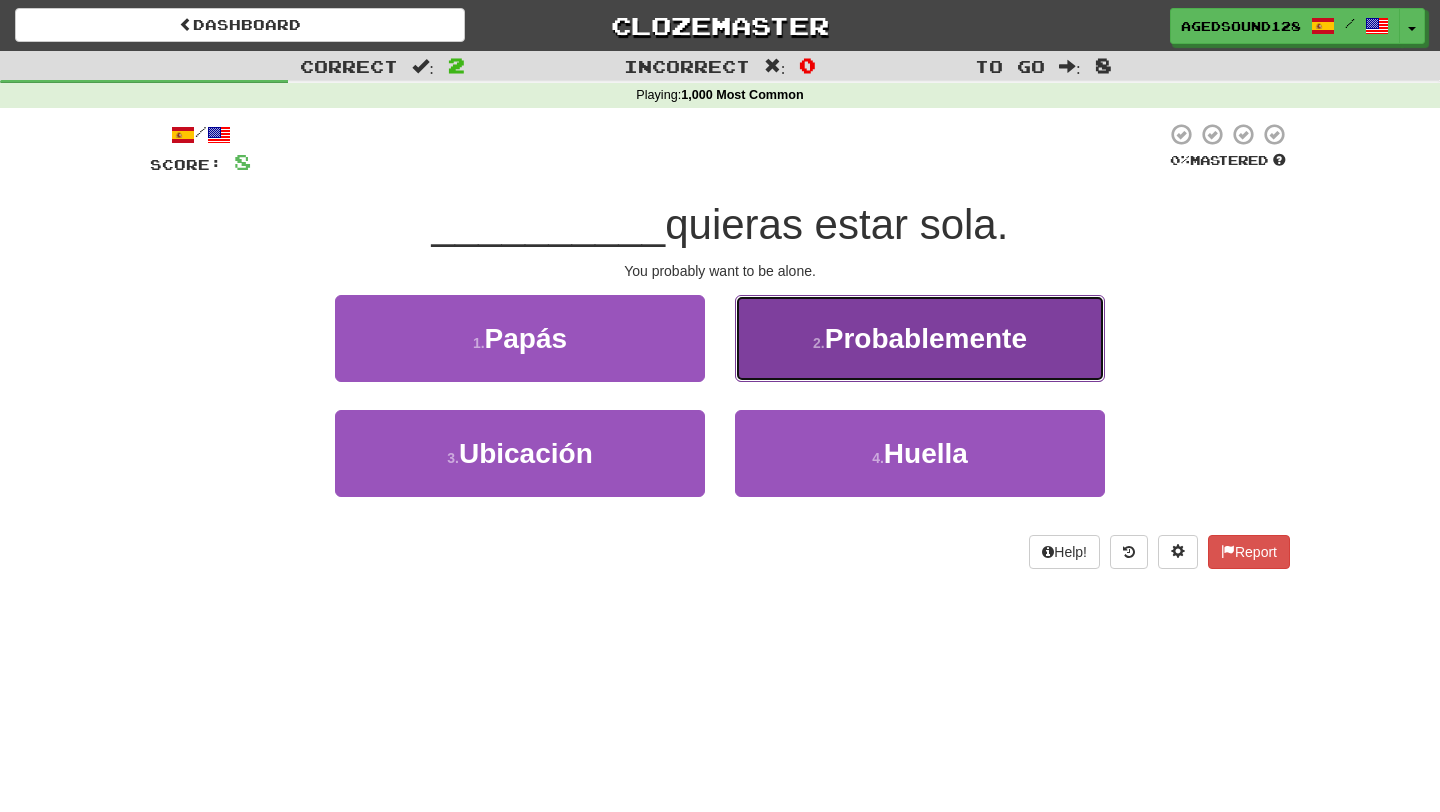 click on "2 .  Probablemente" at bounding box center [920, 338] 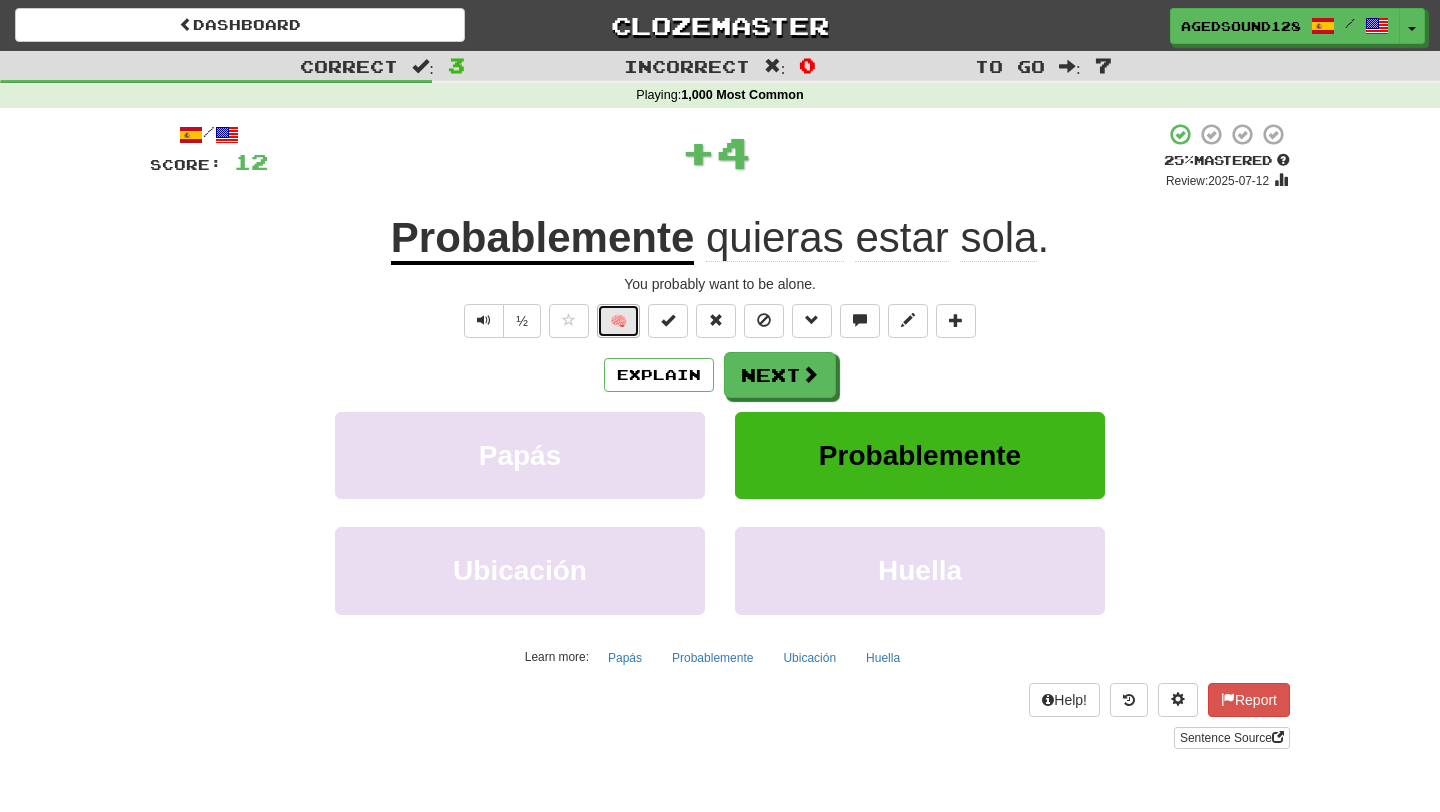 click on "🧠" at bounding box center (618, 321) 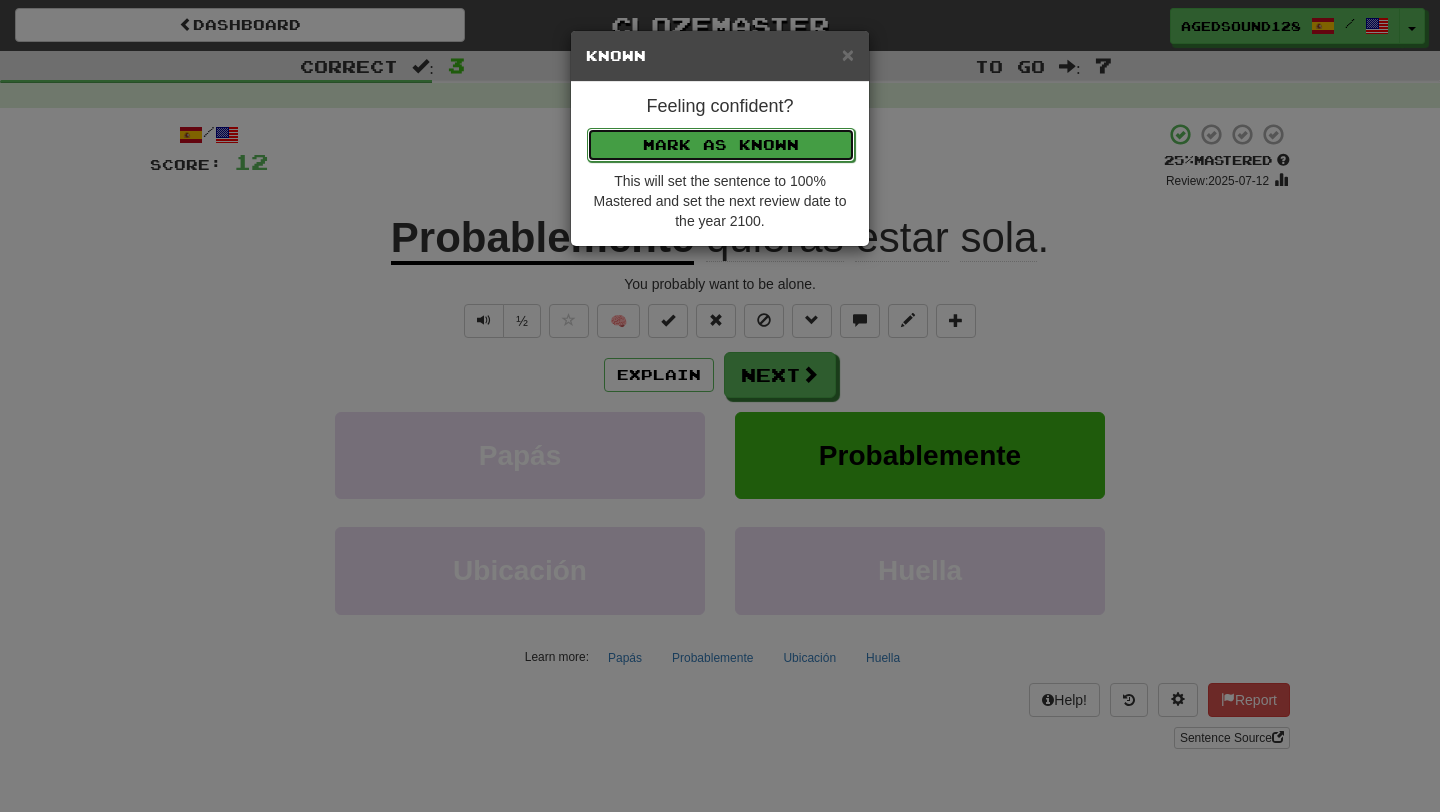 click on "Mark as Known" at bounding box center (721, 145) 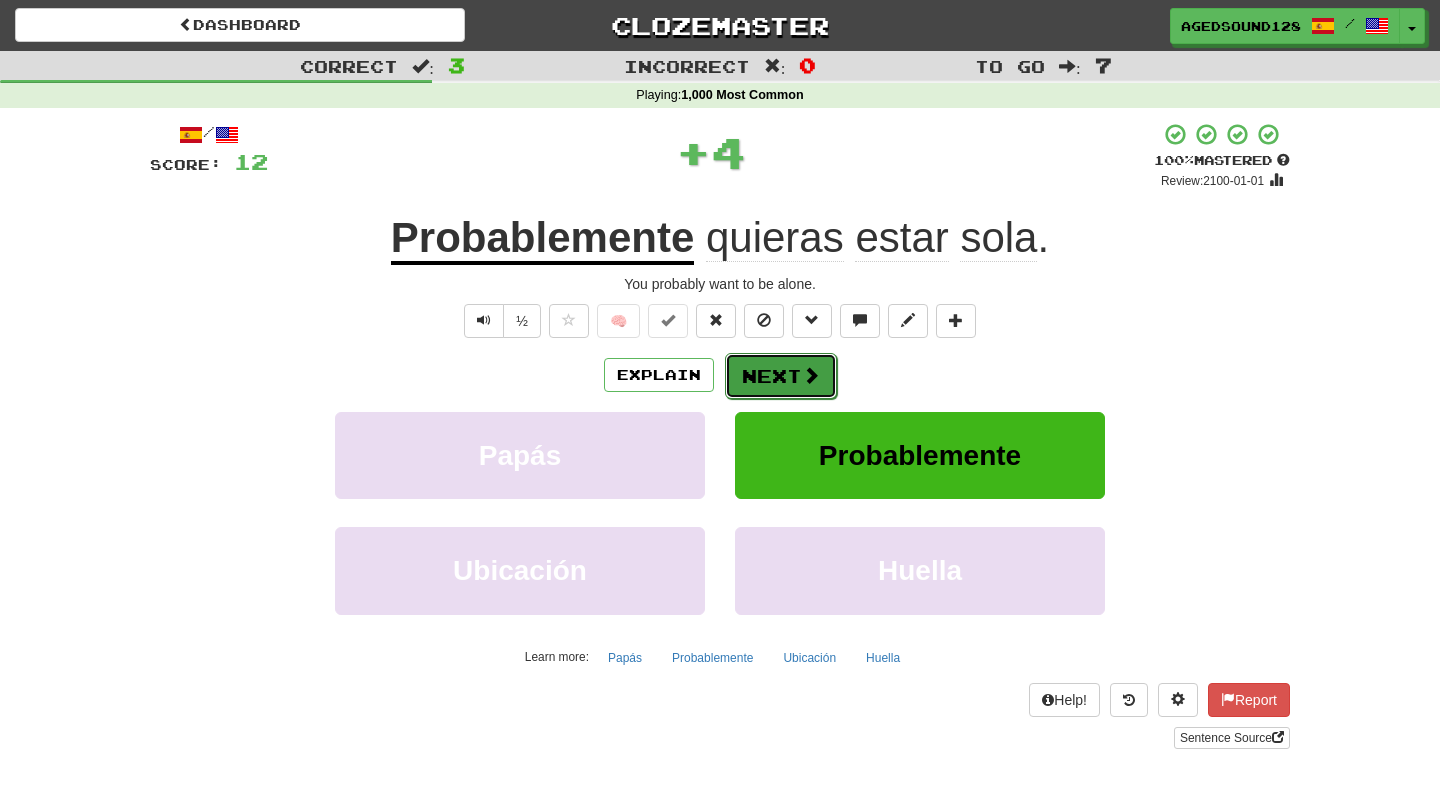 click on "Next" at bounding box center (781, 376) 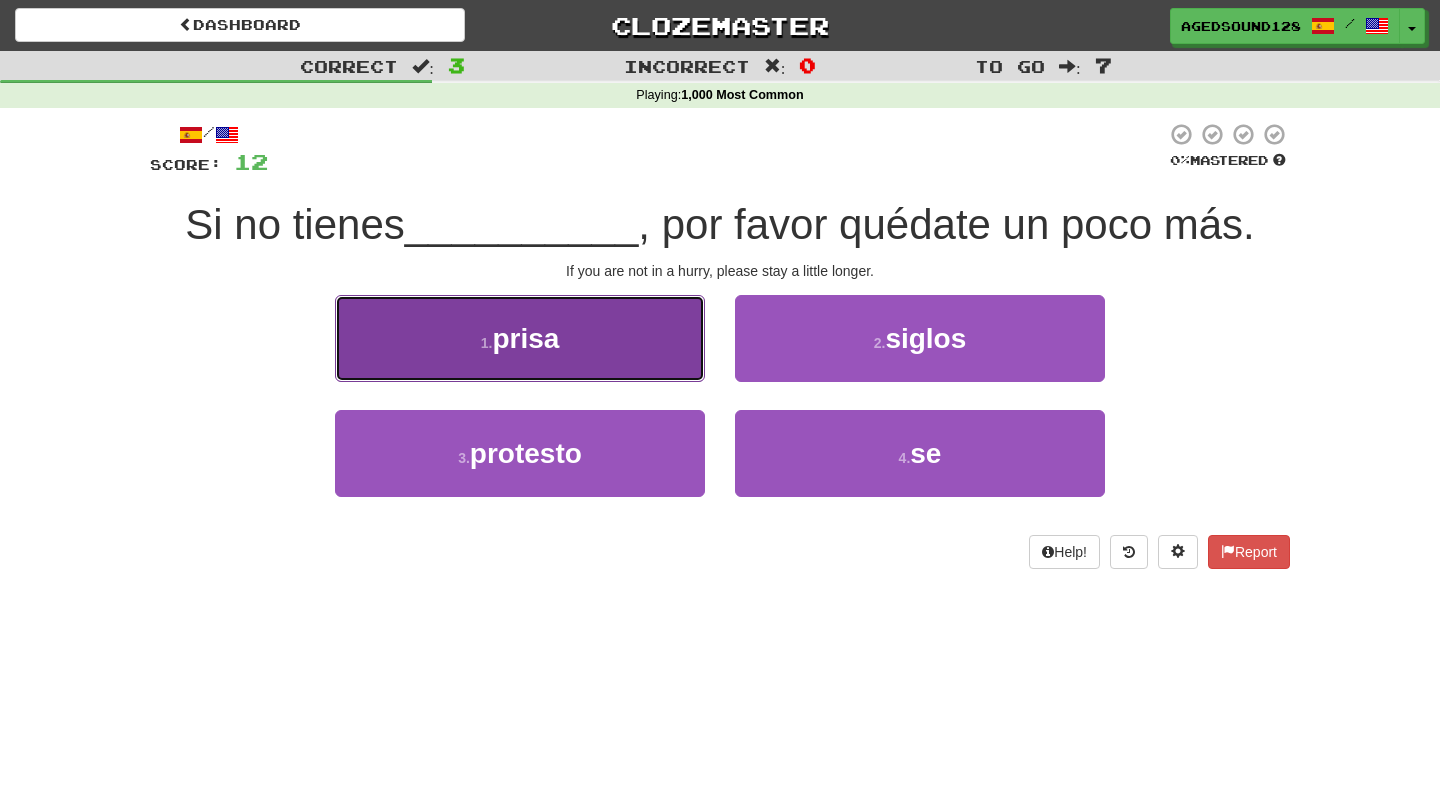 click on "1 .  prisa" at bounding box center [520, 338] 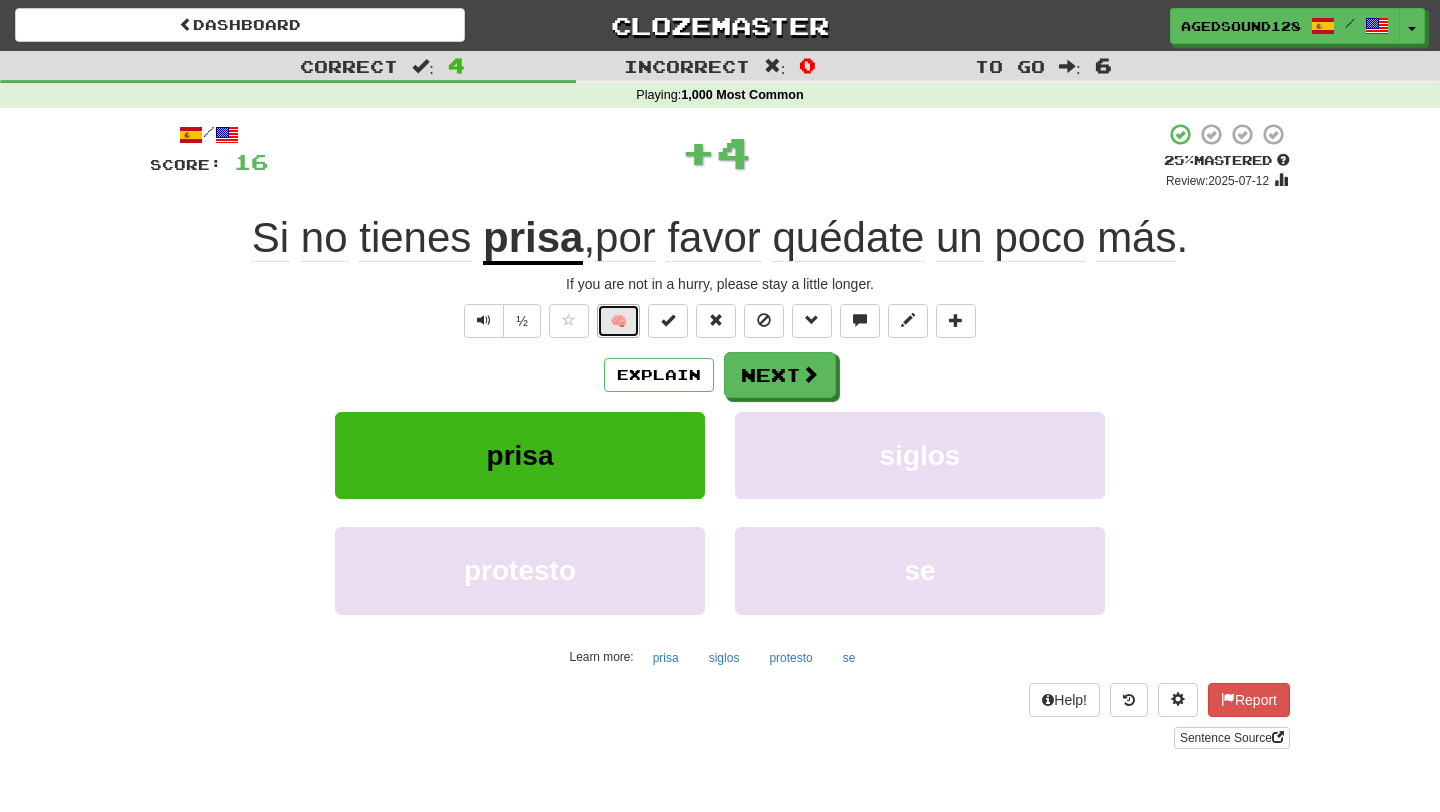 click on "🧠" at bounding box center [618, 321] 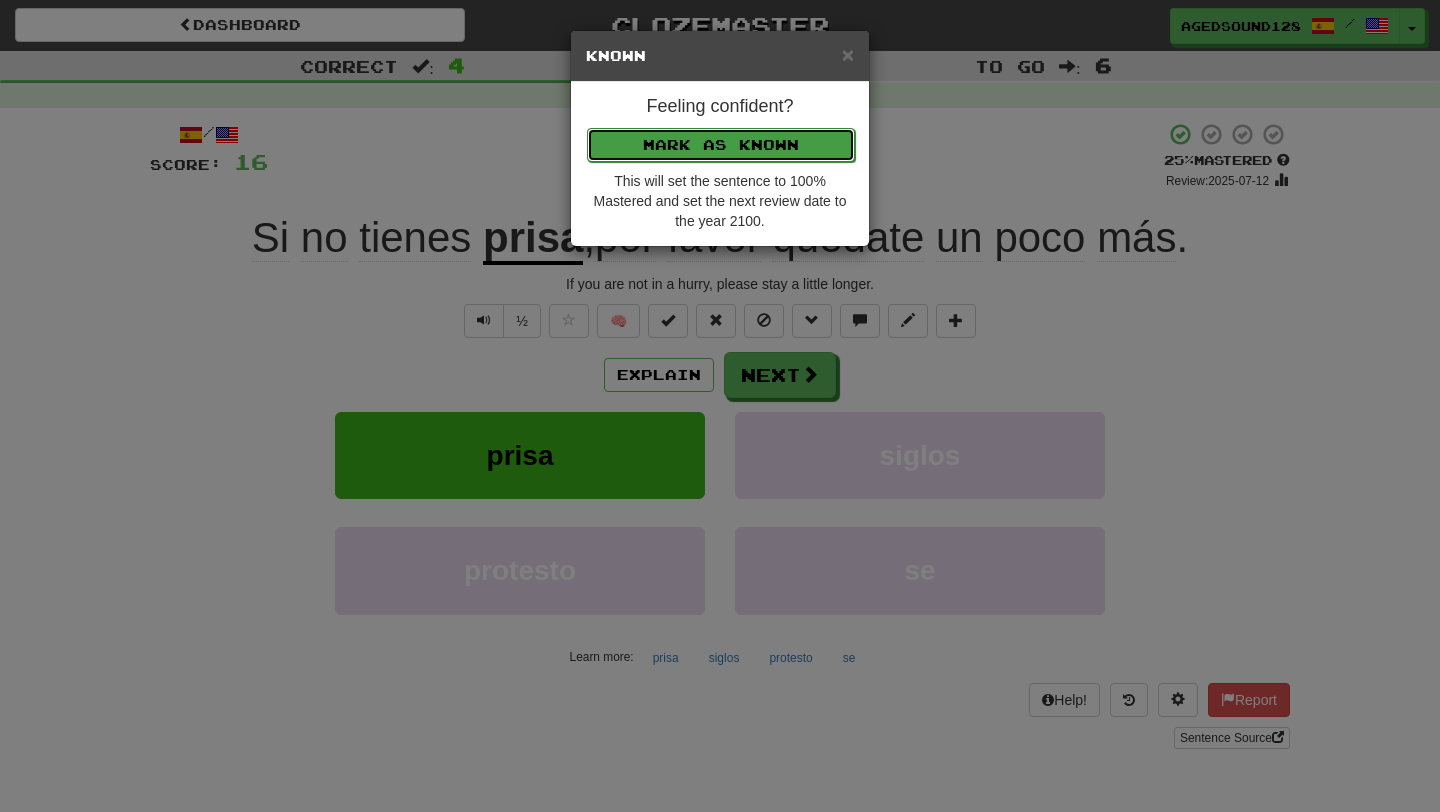 click on "Mark as Known" at bounding box center [721, 145] 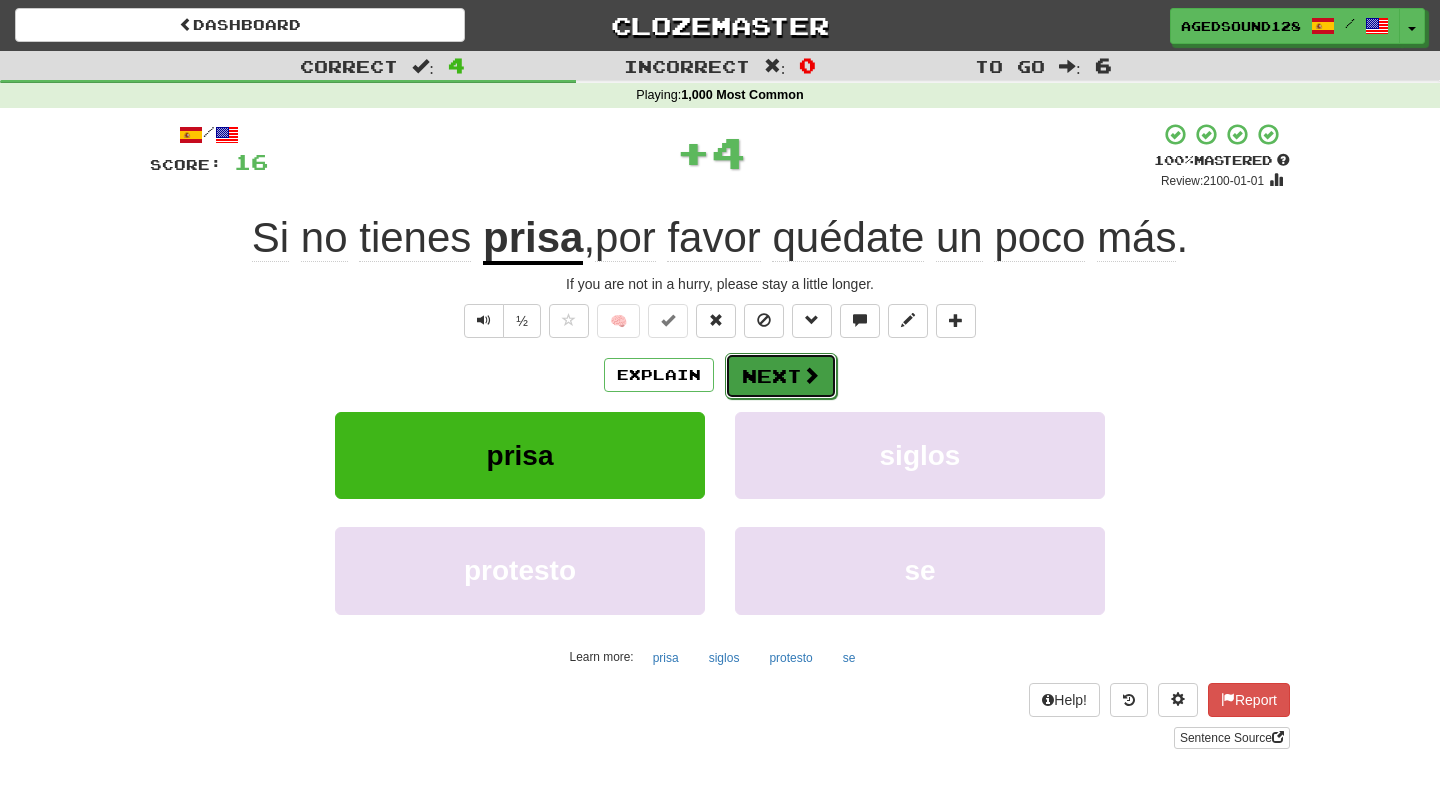 click on "Next" at bounding box center (781, 376) 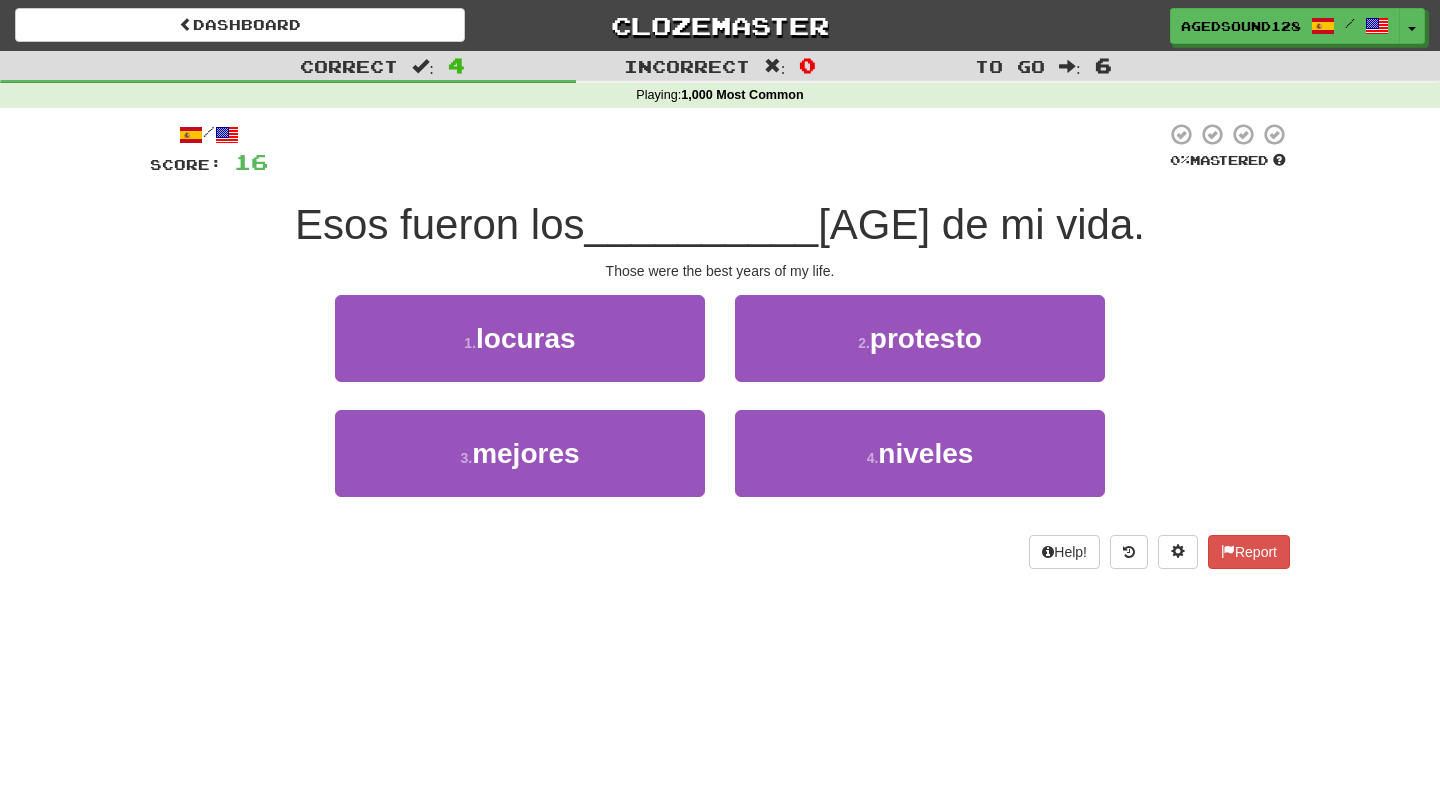 click on "3 .  mejores" at bounding box center (520, 467) 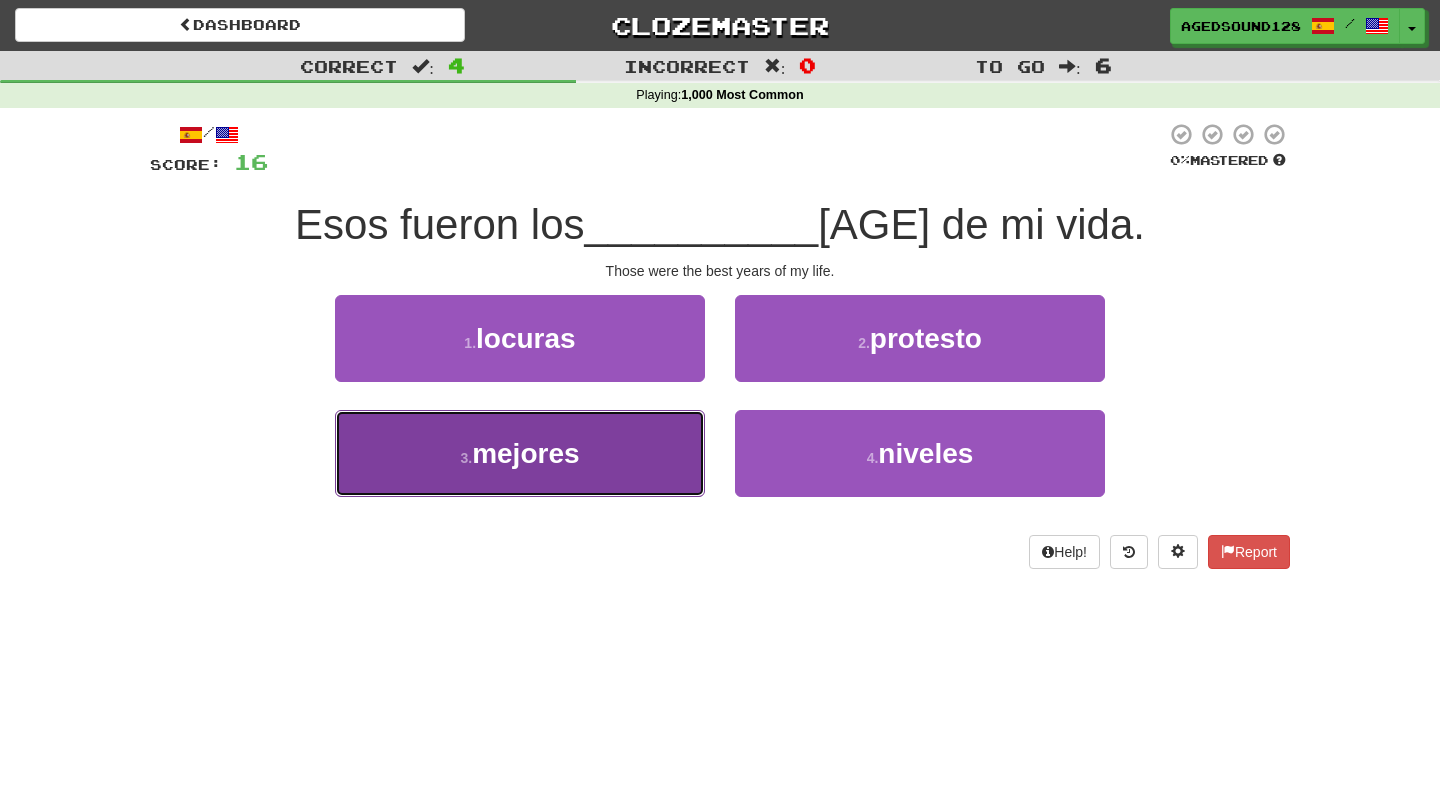 click on "3 .  mejores" at bounding box center [520, 453] 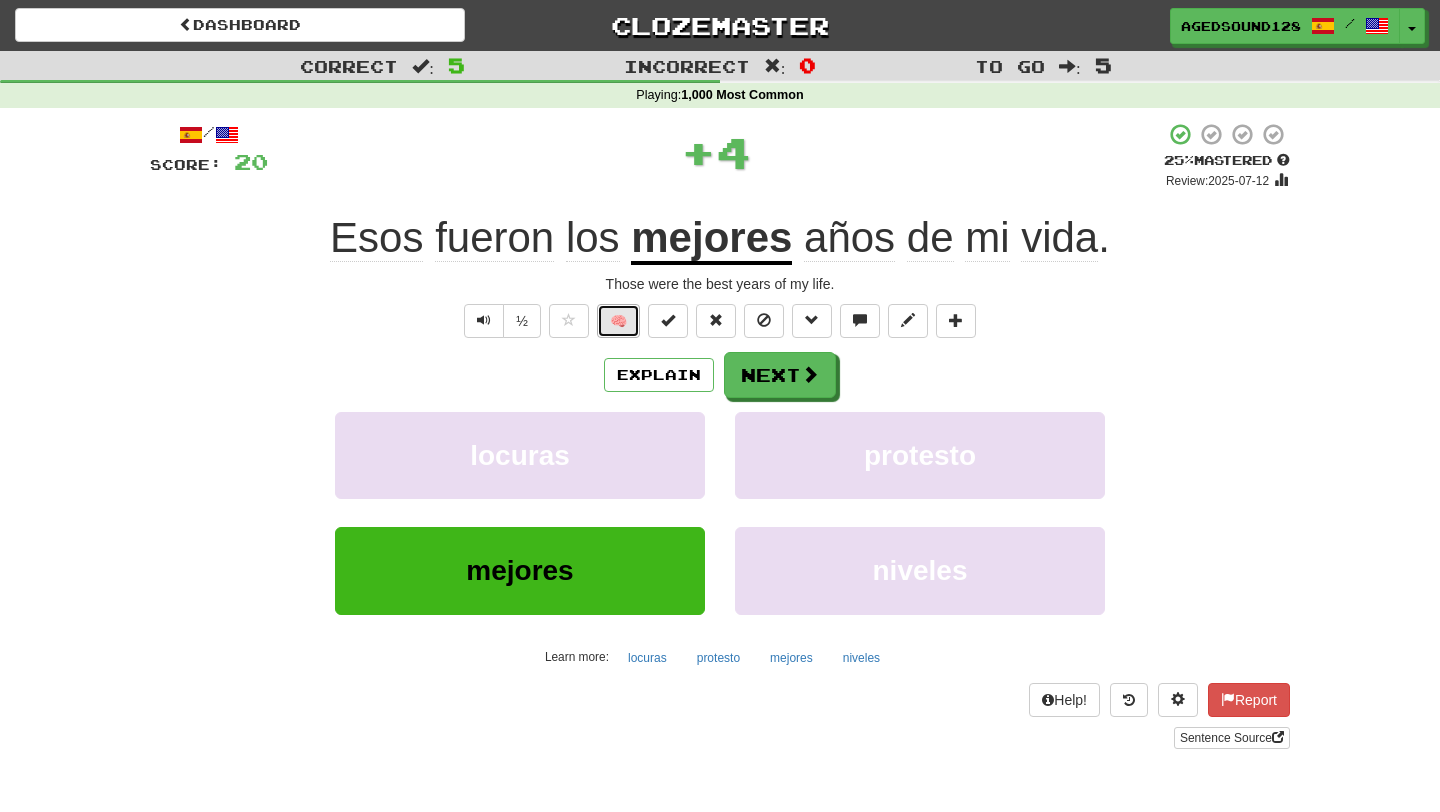 click on "🧠" at bounding box center (618, 321) 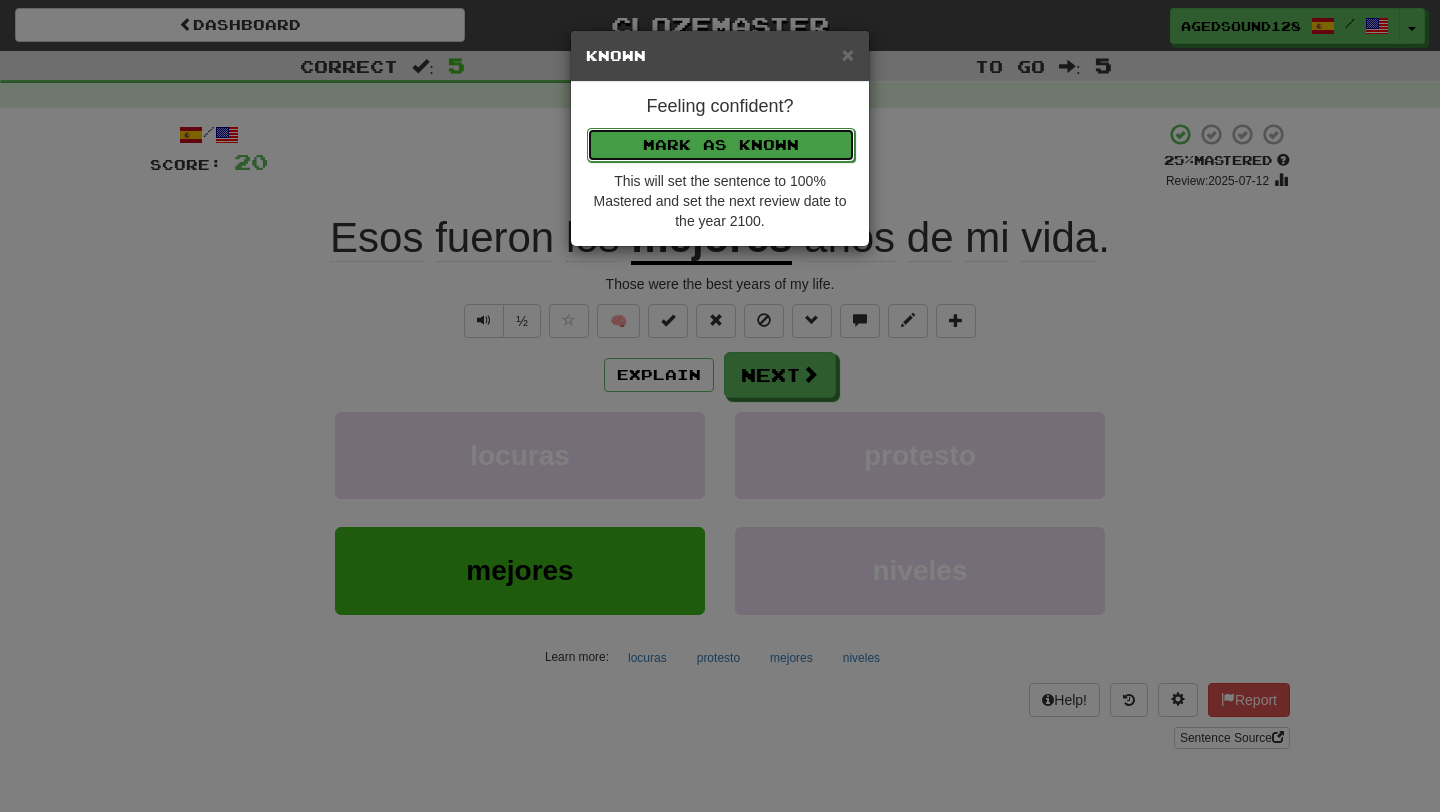 click on "Mark as Known" at bounding box center (721, 145) 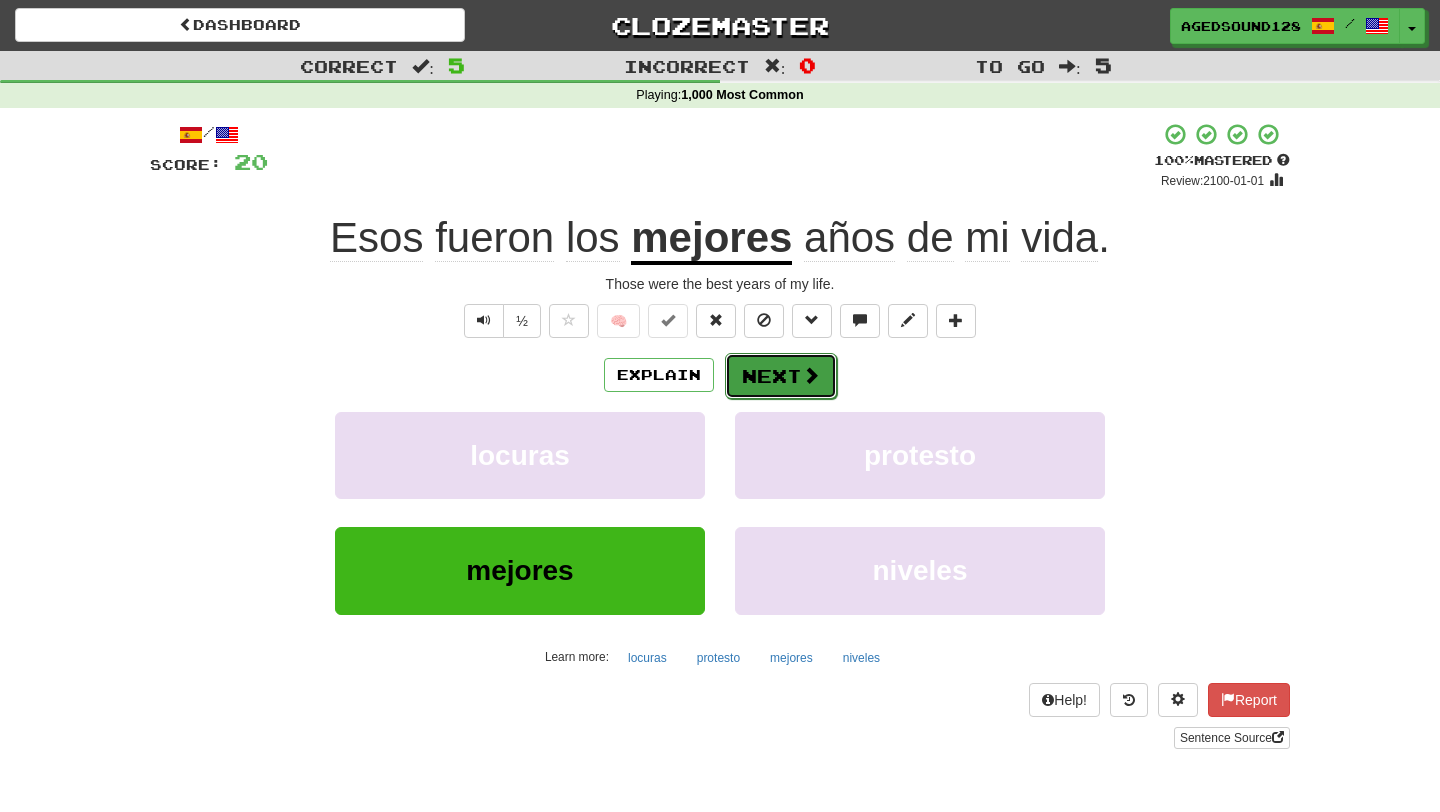 click on "Next" at bounding box center [781, 376] 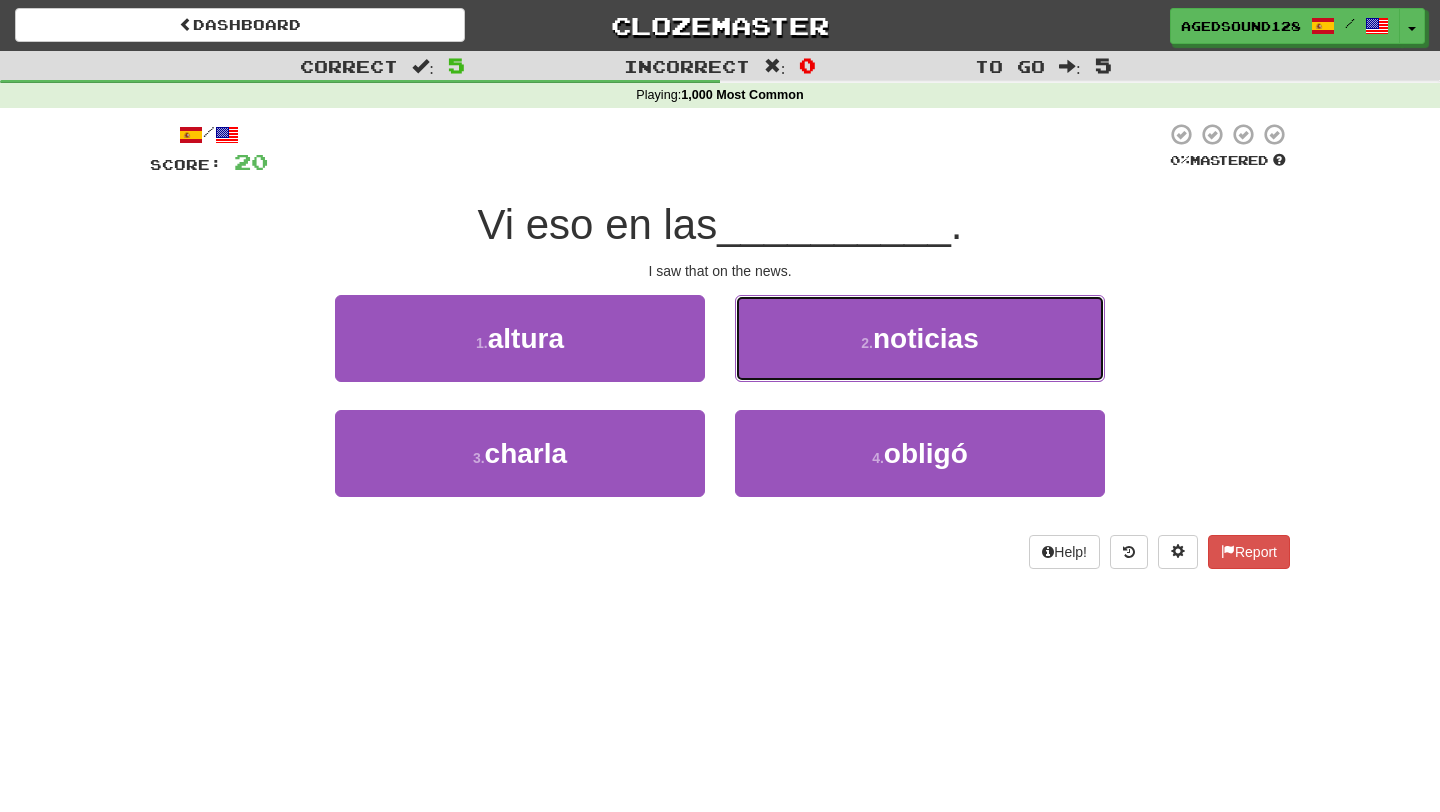 click on "2 .  noticias" at bounding box center [920, 338] 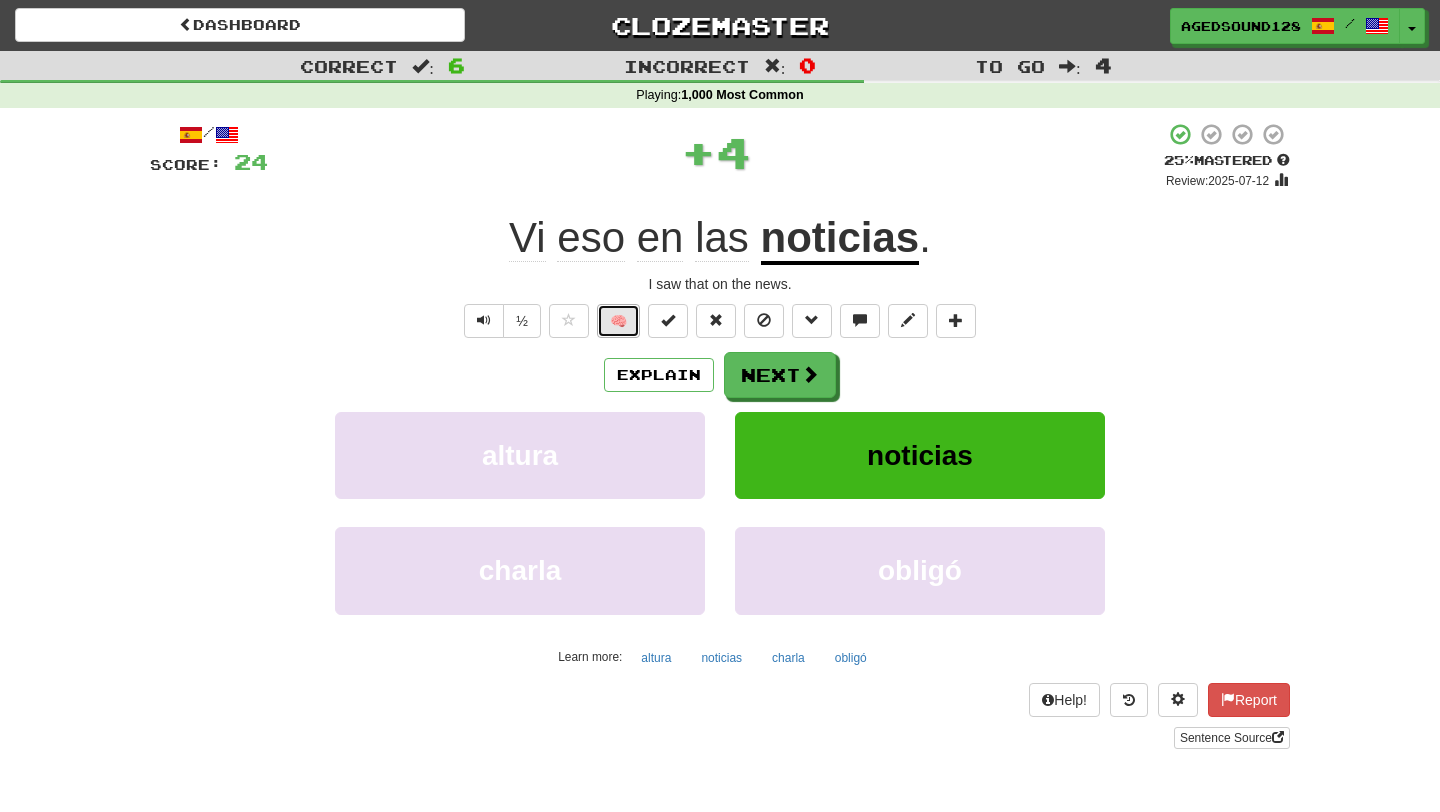click on "🧠" at bounding box center [618, 321] 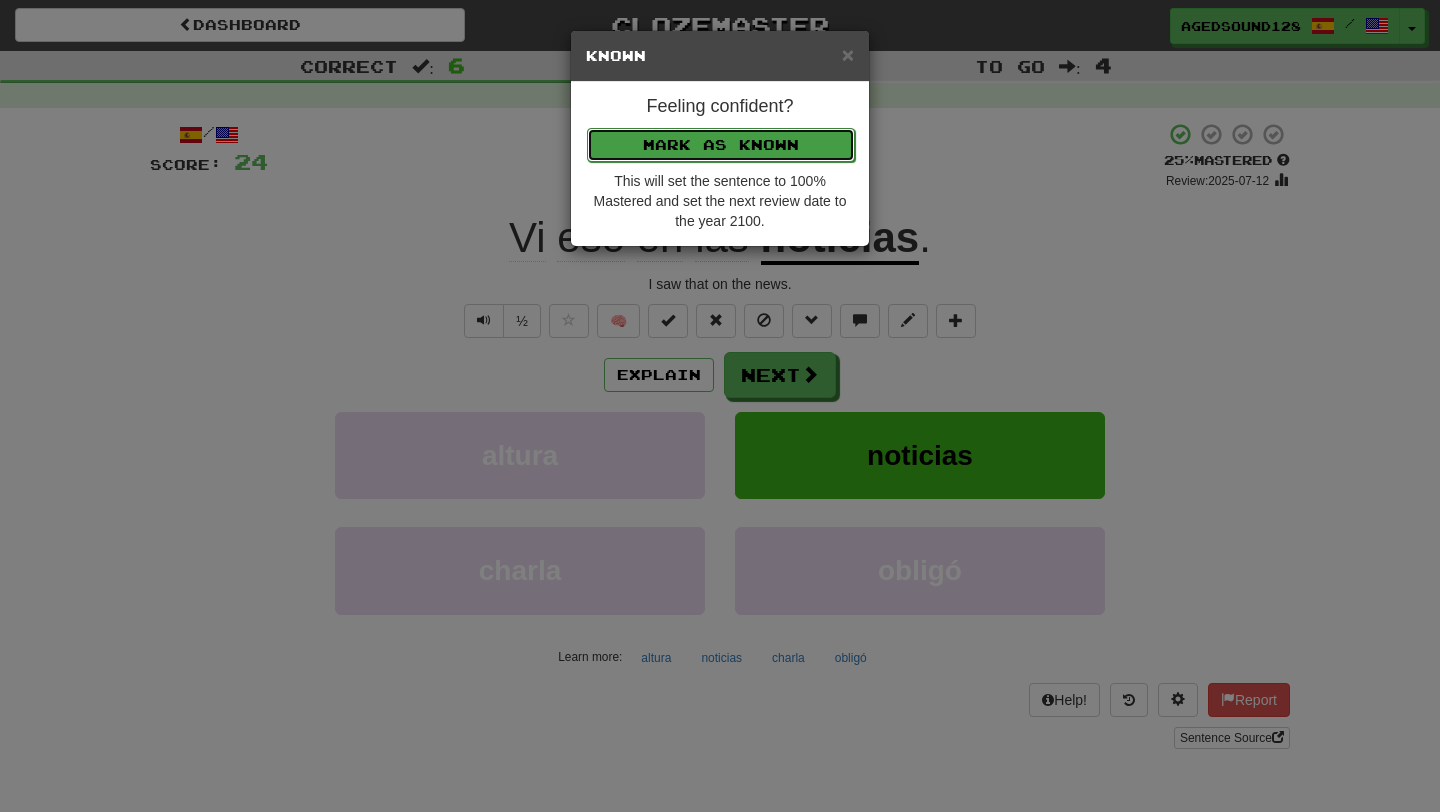 click on "Mark as Known" at bounding box center [721, 145] 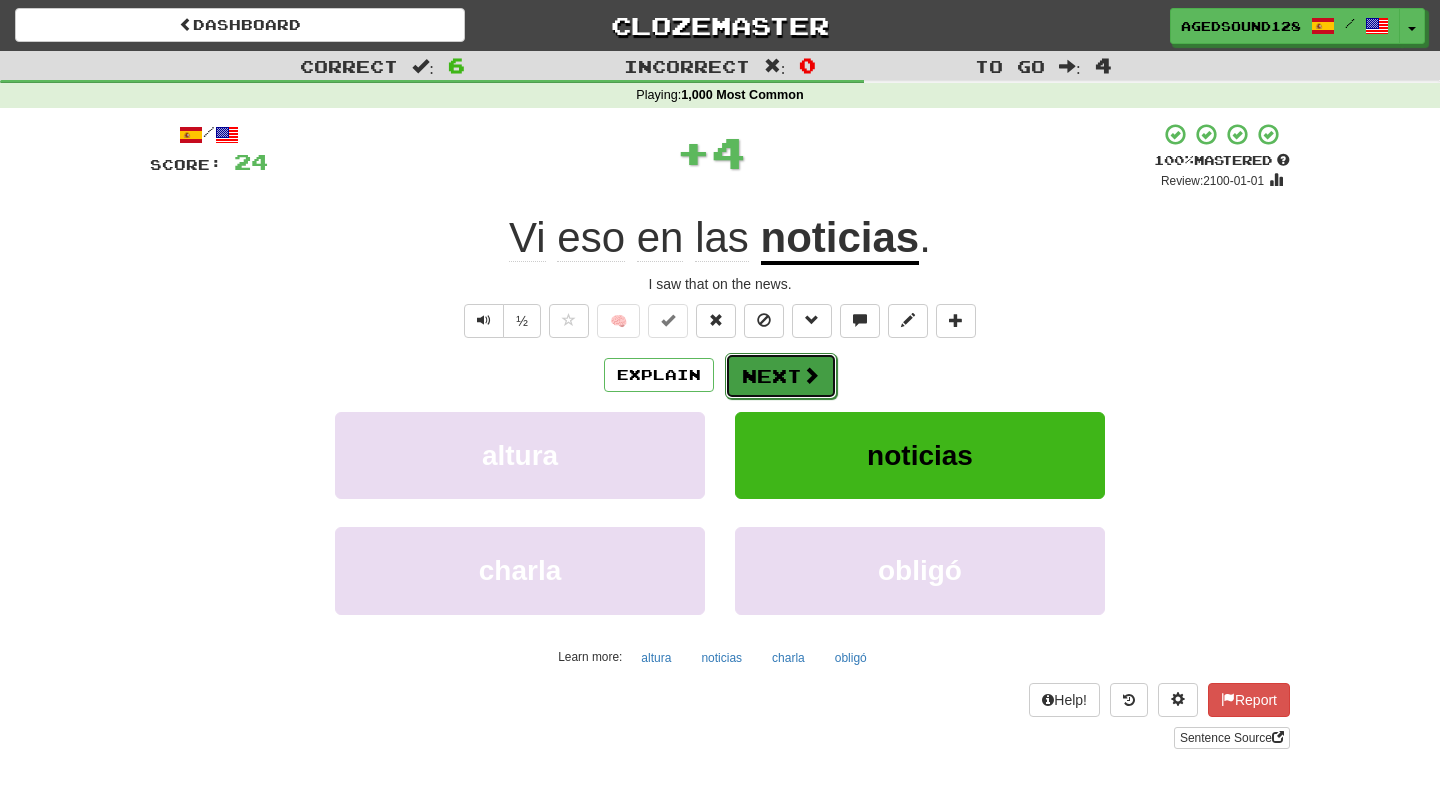 click on "Next" at bounding box center [781, 376] 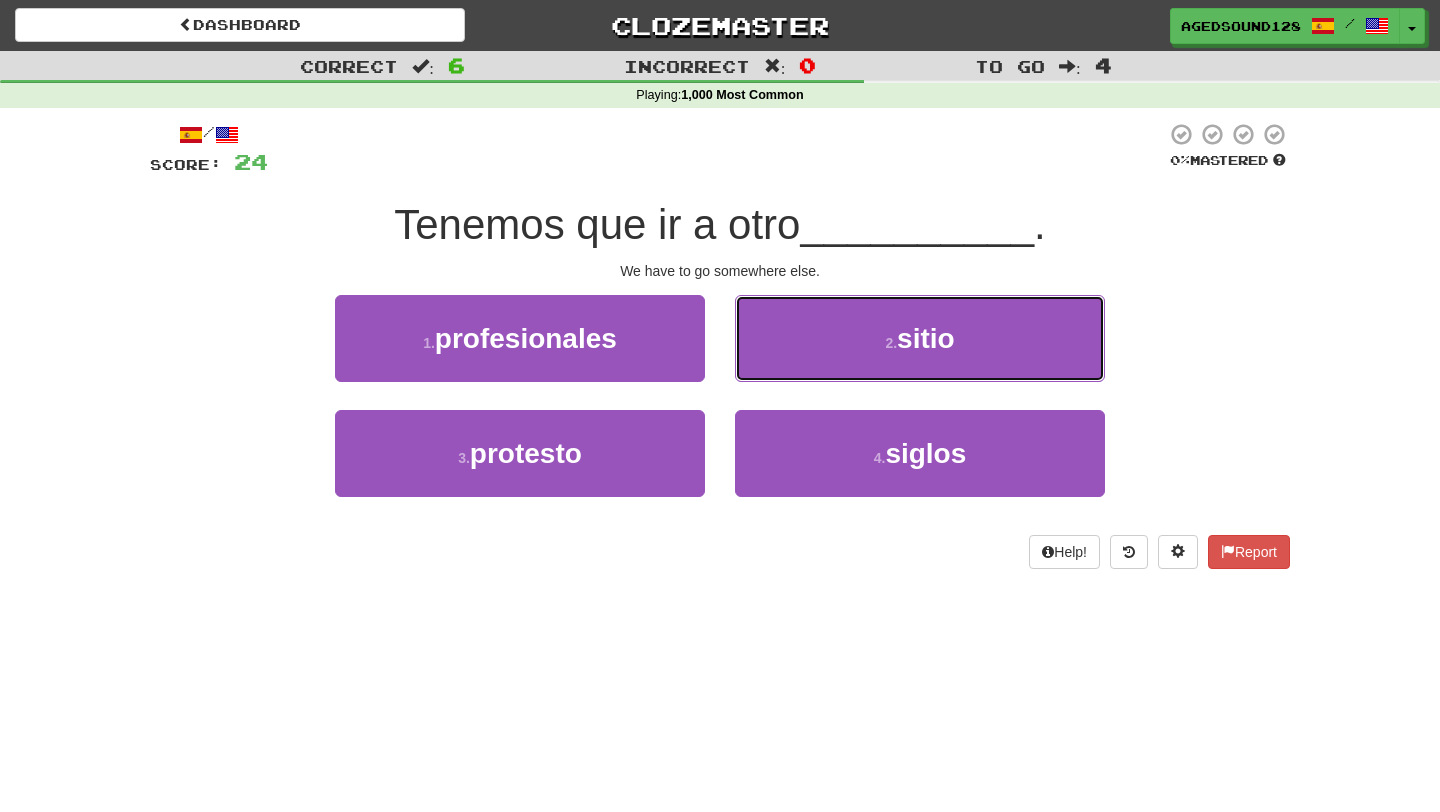 click on "2 .  sitio" at bounding box center [920, 338] 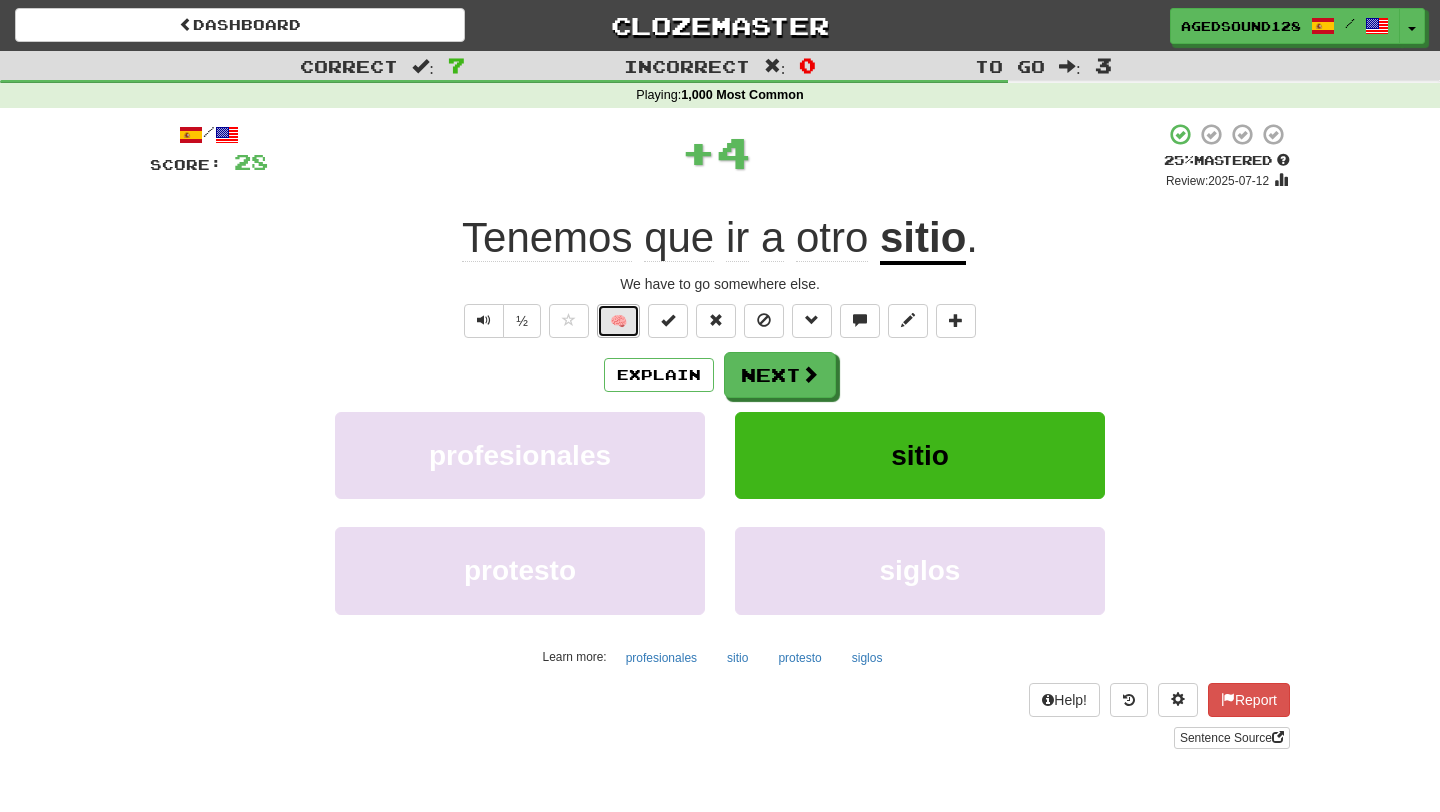 click on "🧠" at bounding box center (618, 321) 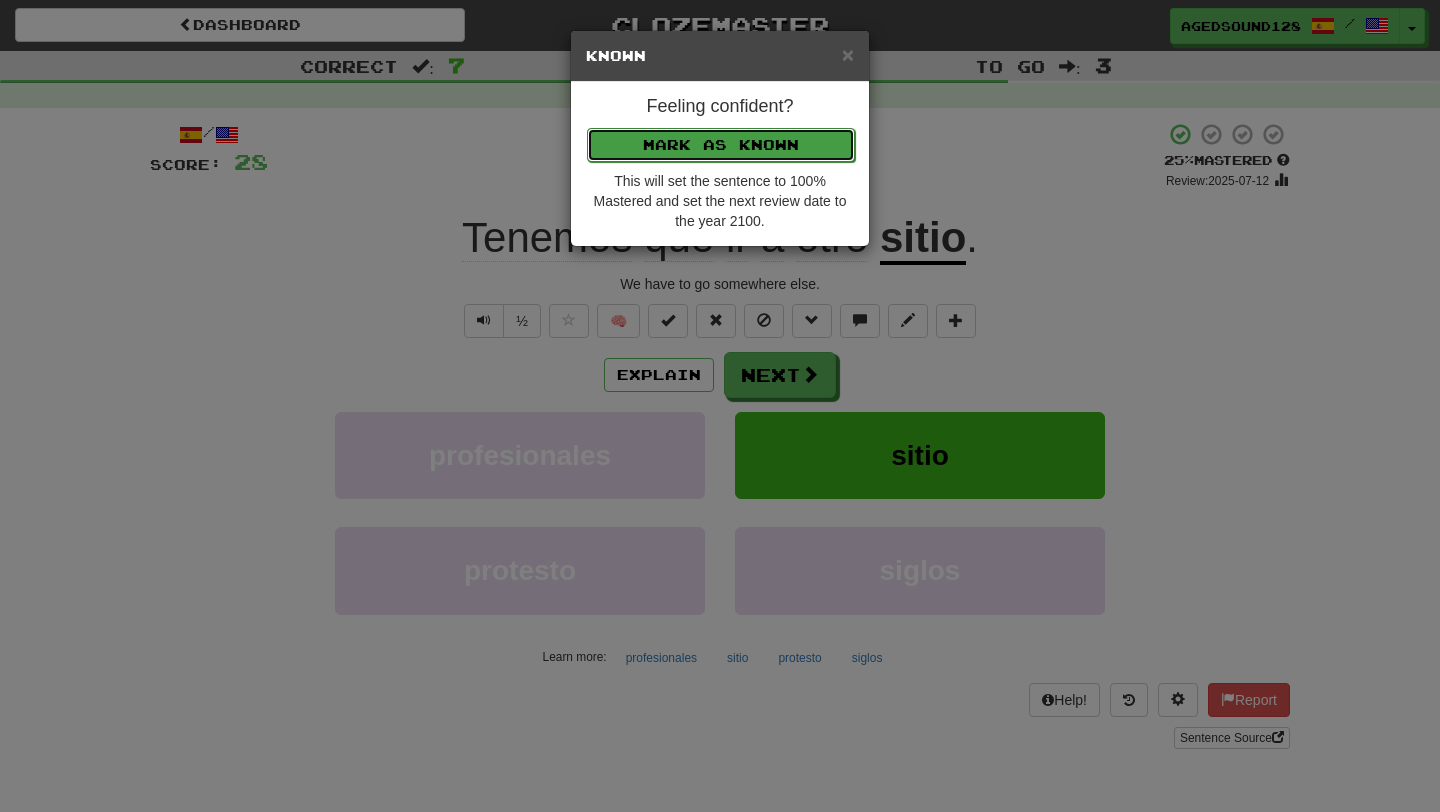 click on "Mark as Known" at bounding box center (721, 145) 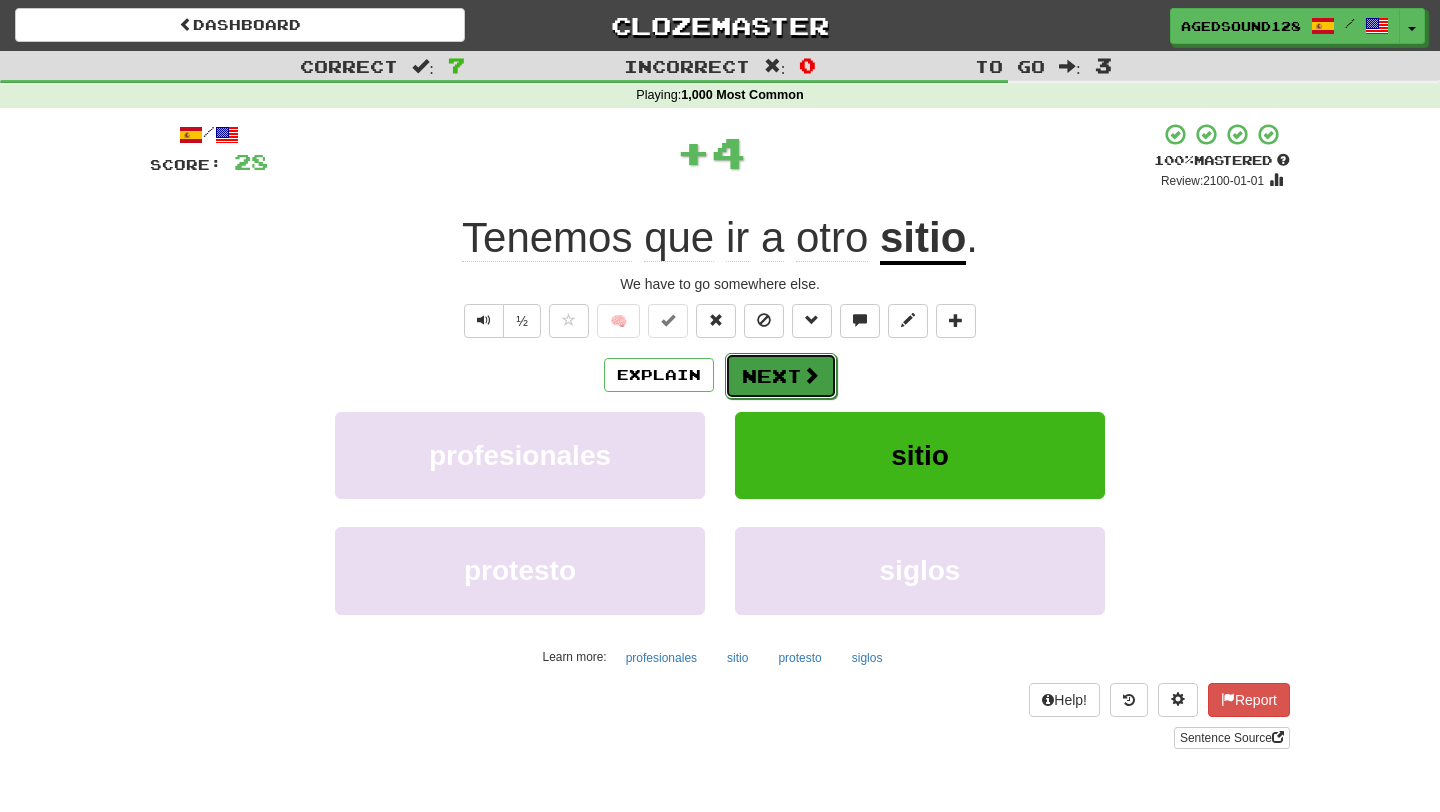 click on "Next" at bounding box center [781, 376] 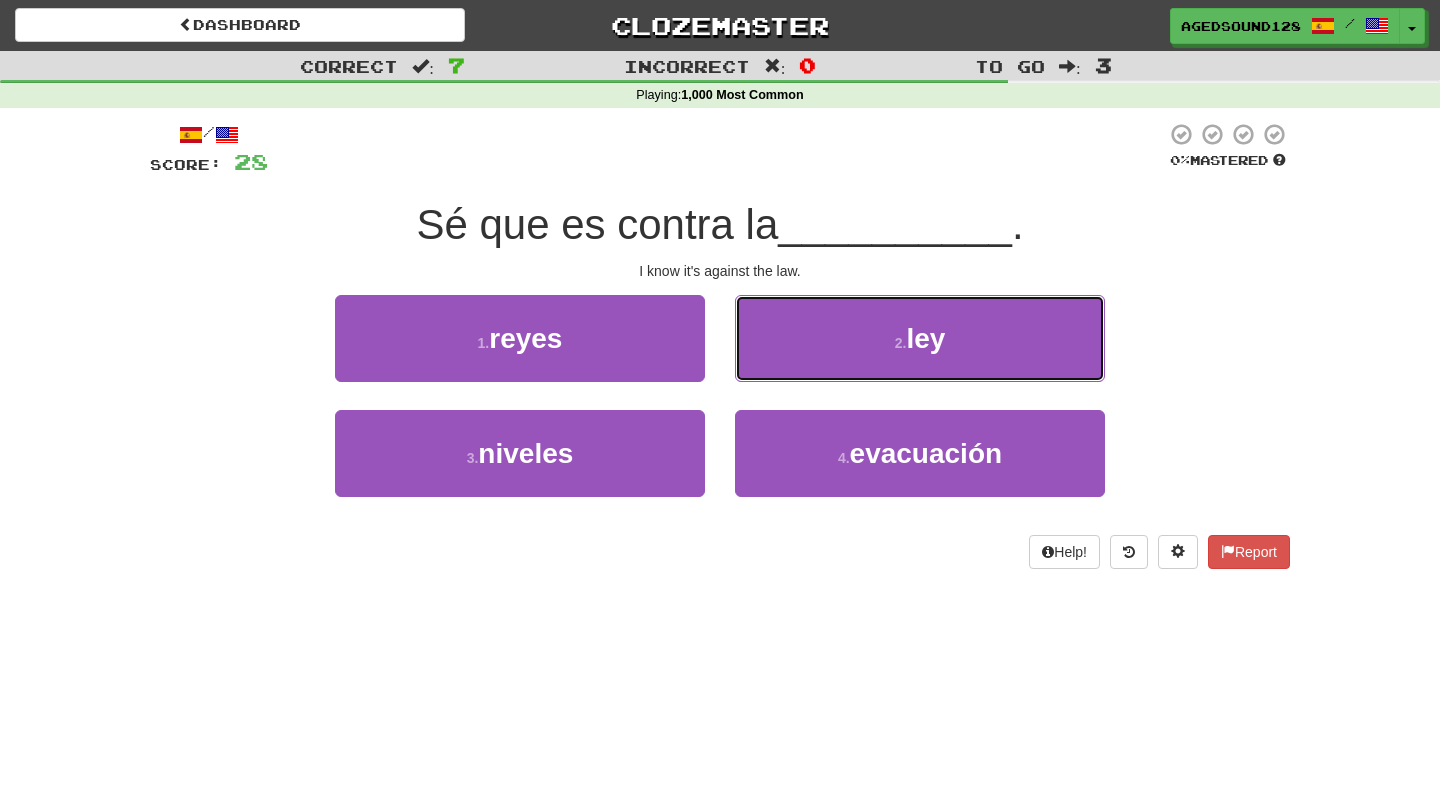 click on "2 .  ley" at bounding box center (920, 338) 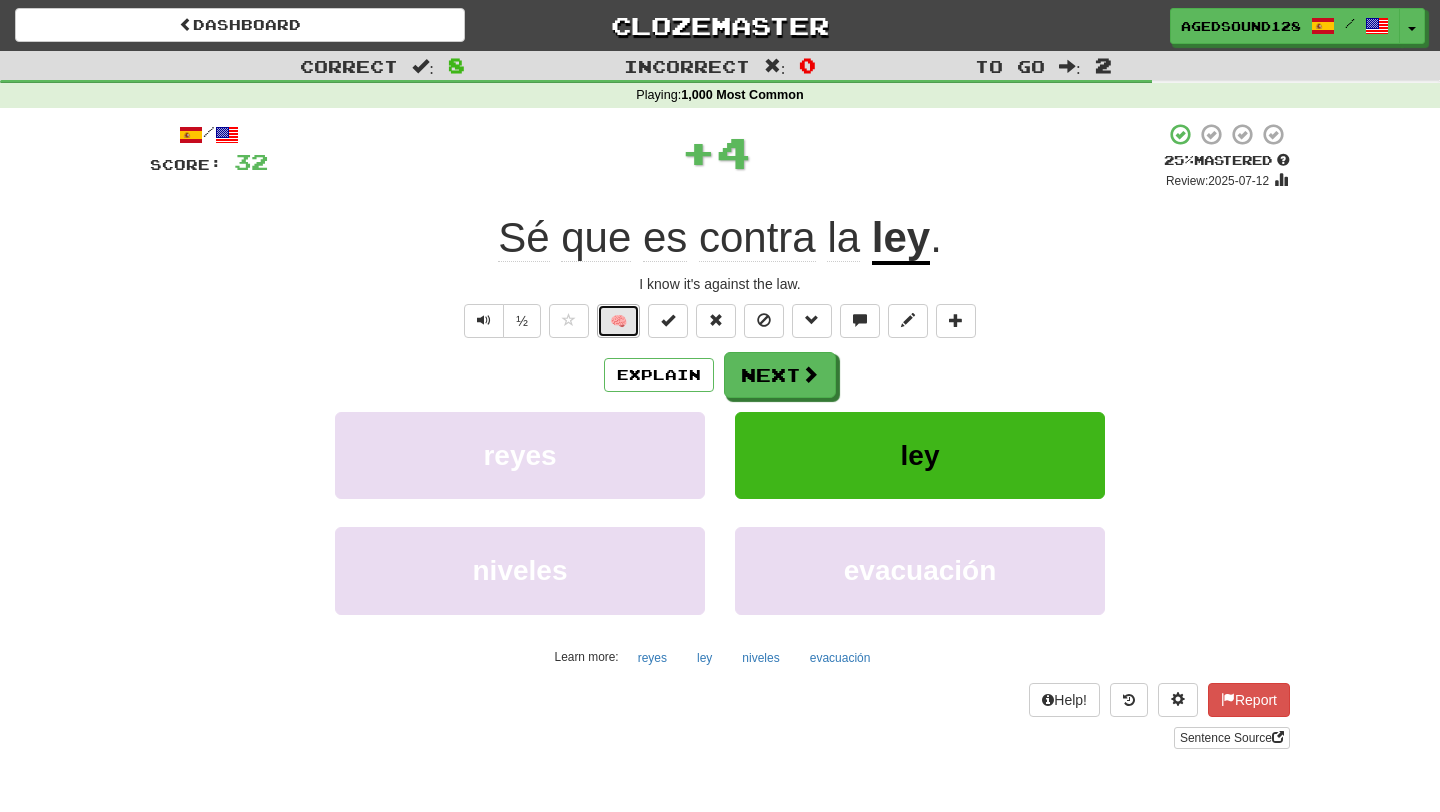 click on "🧠" at bounding box center (618, 321) 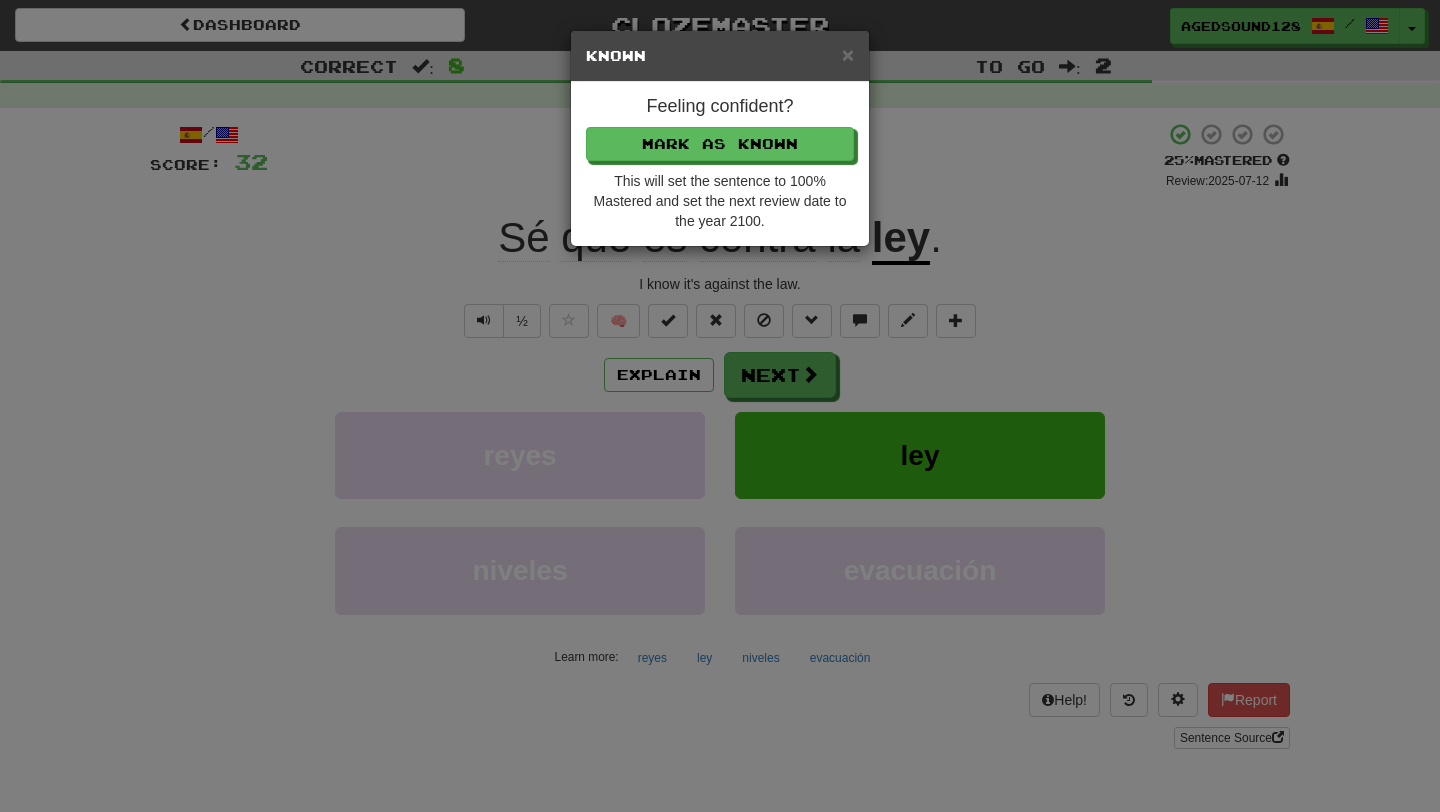 click on "Feeling confident? Mark as Known This will set the sentence to 100% Mastered and set the next review date to the year 2100." at bounding box center (720, 164) 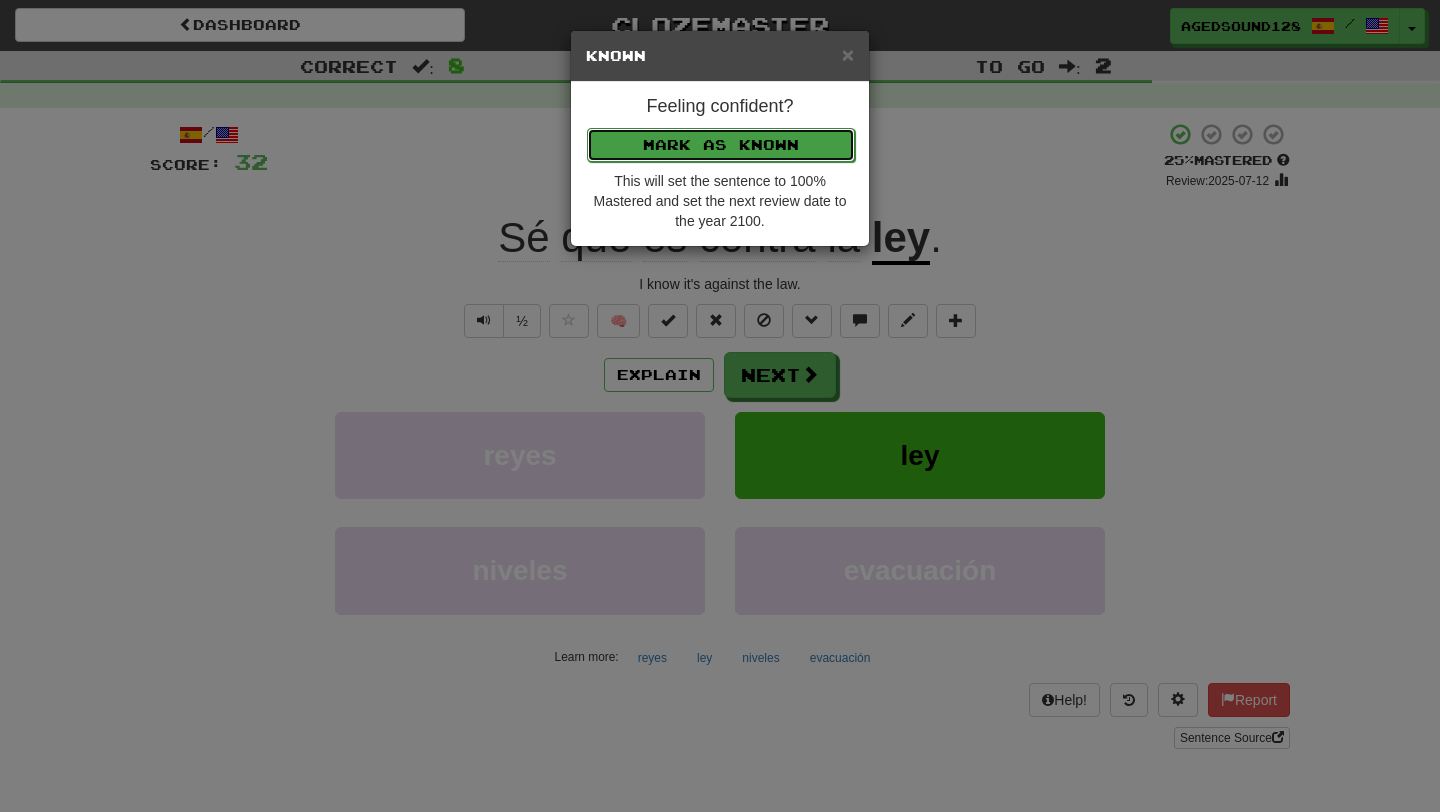 click on "Mark as Known" at bounding box center [721, 145] 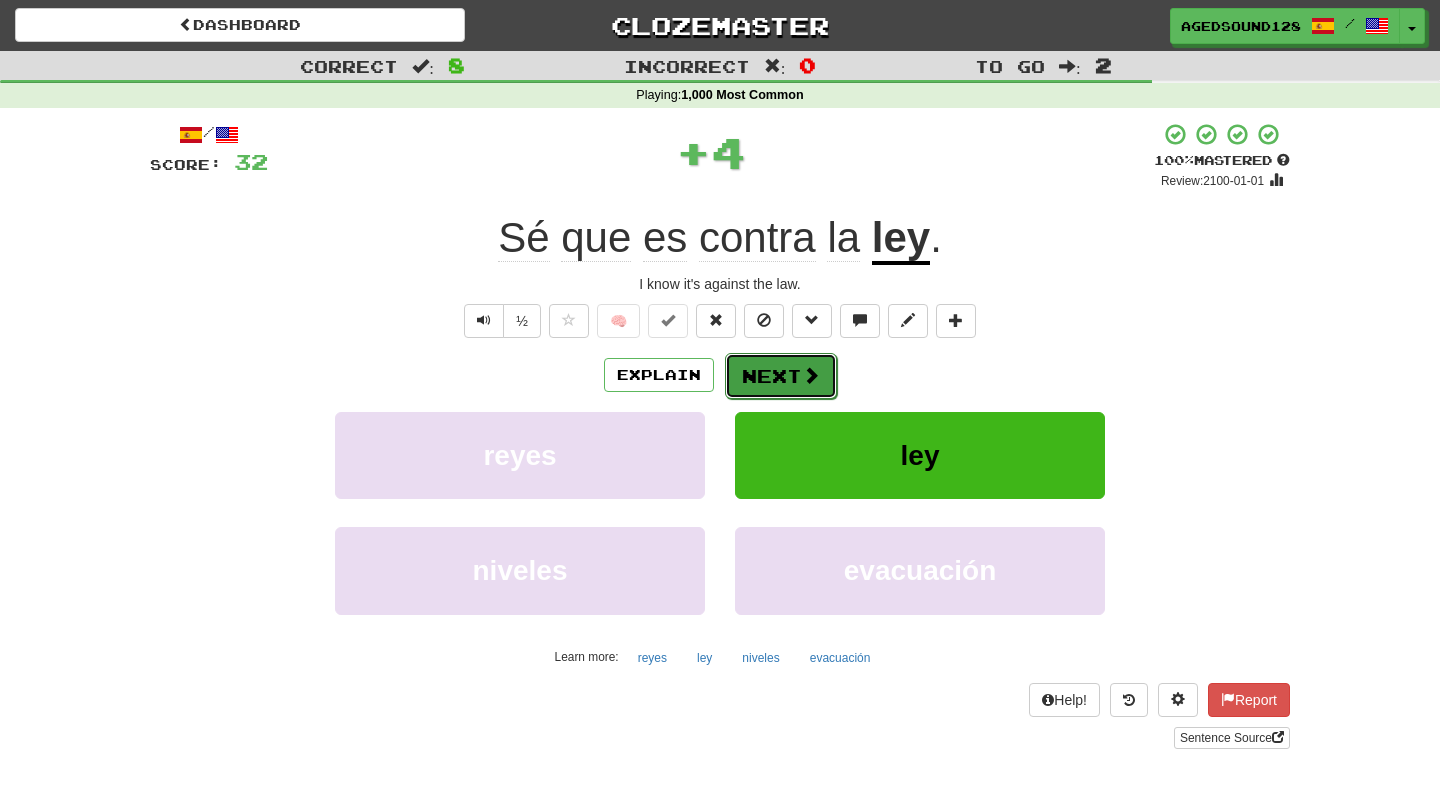 click on "Next" at bounding box center [781, 376] 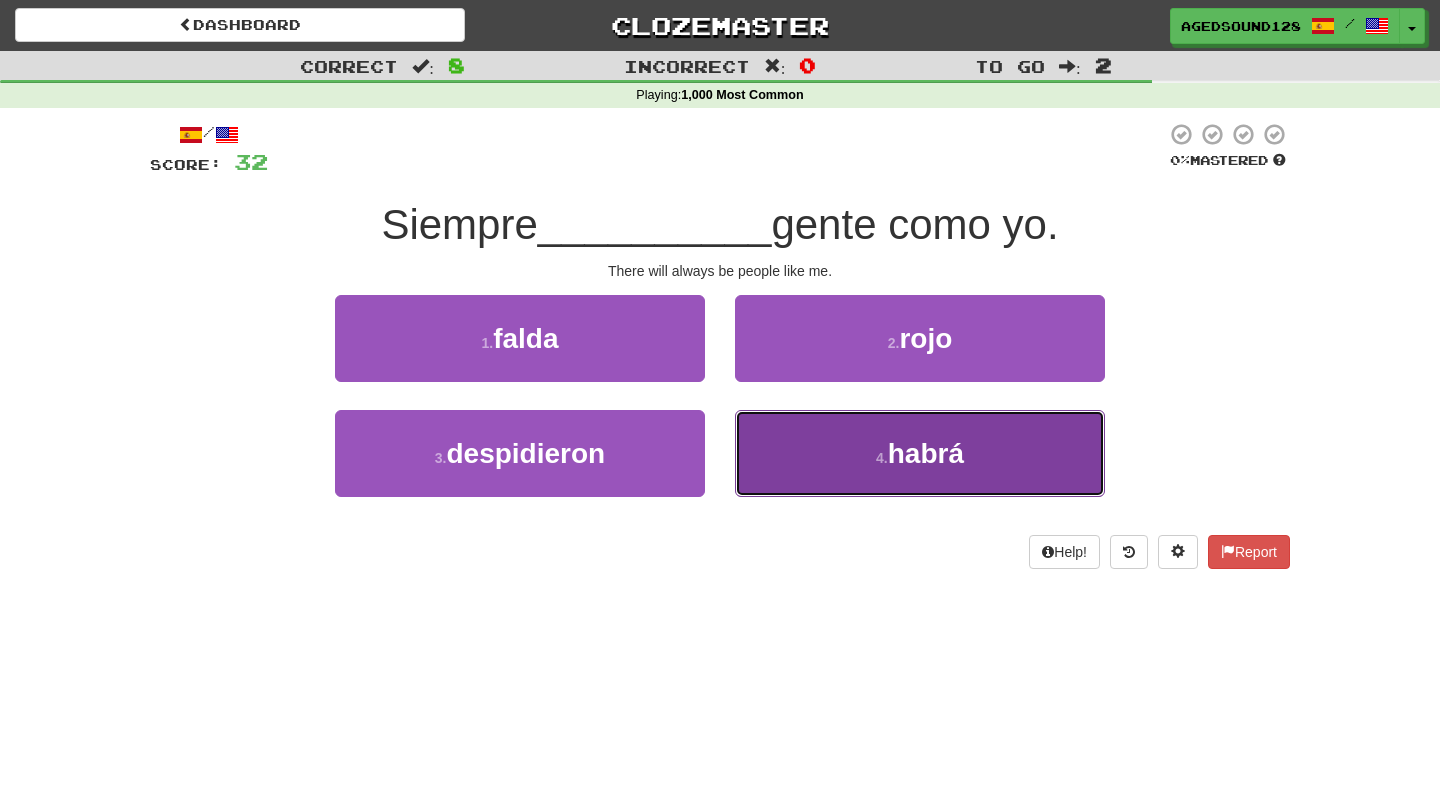 click on "4 .  habrá" at bounding box center [920, 453] 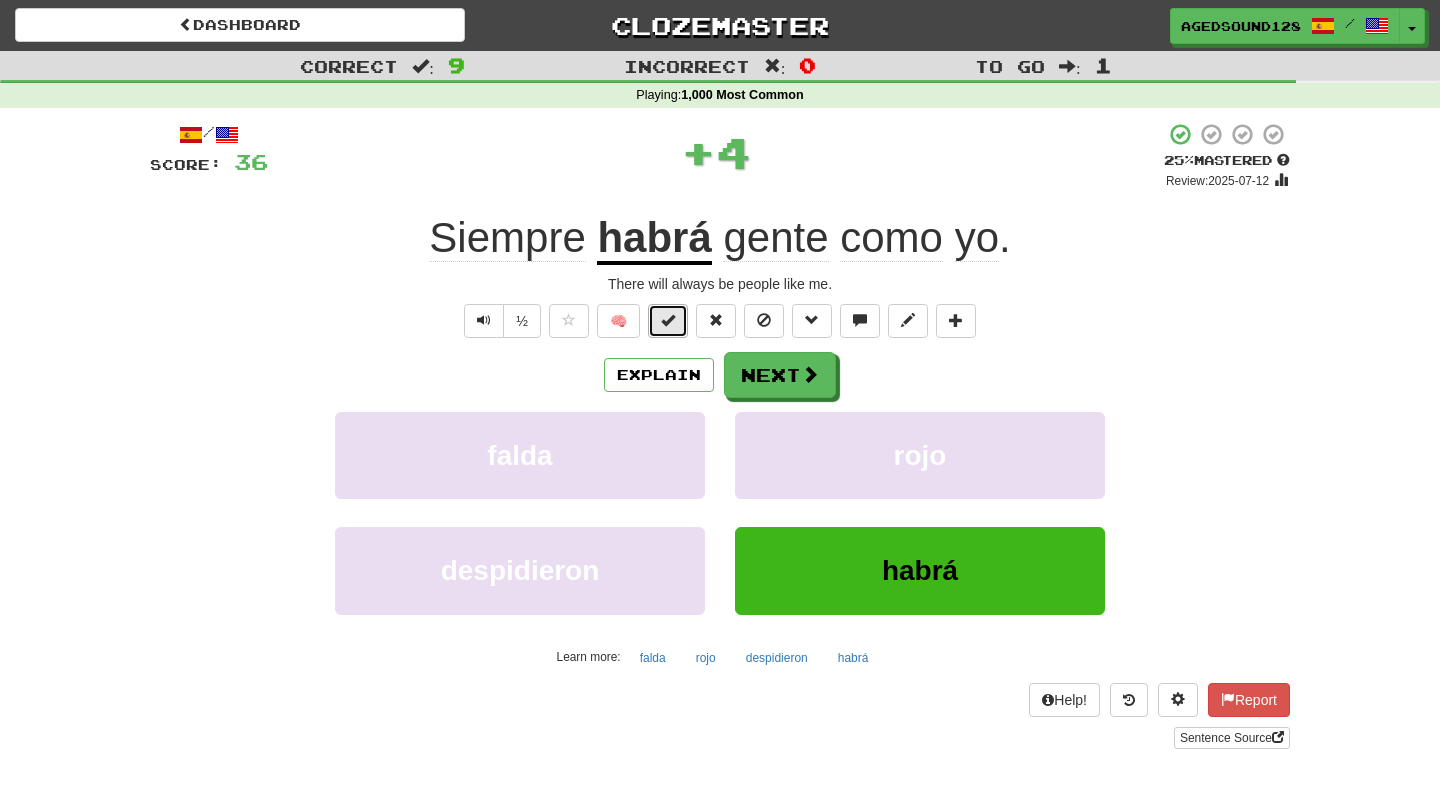 click at bounding box center [668, 321] 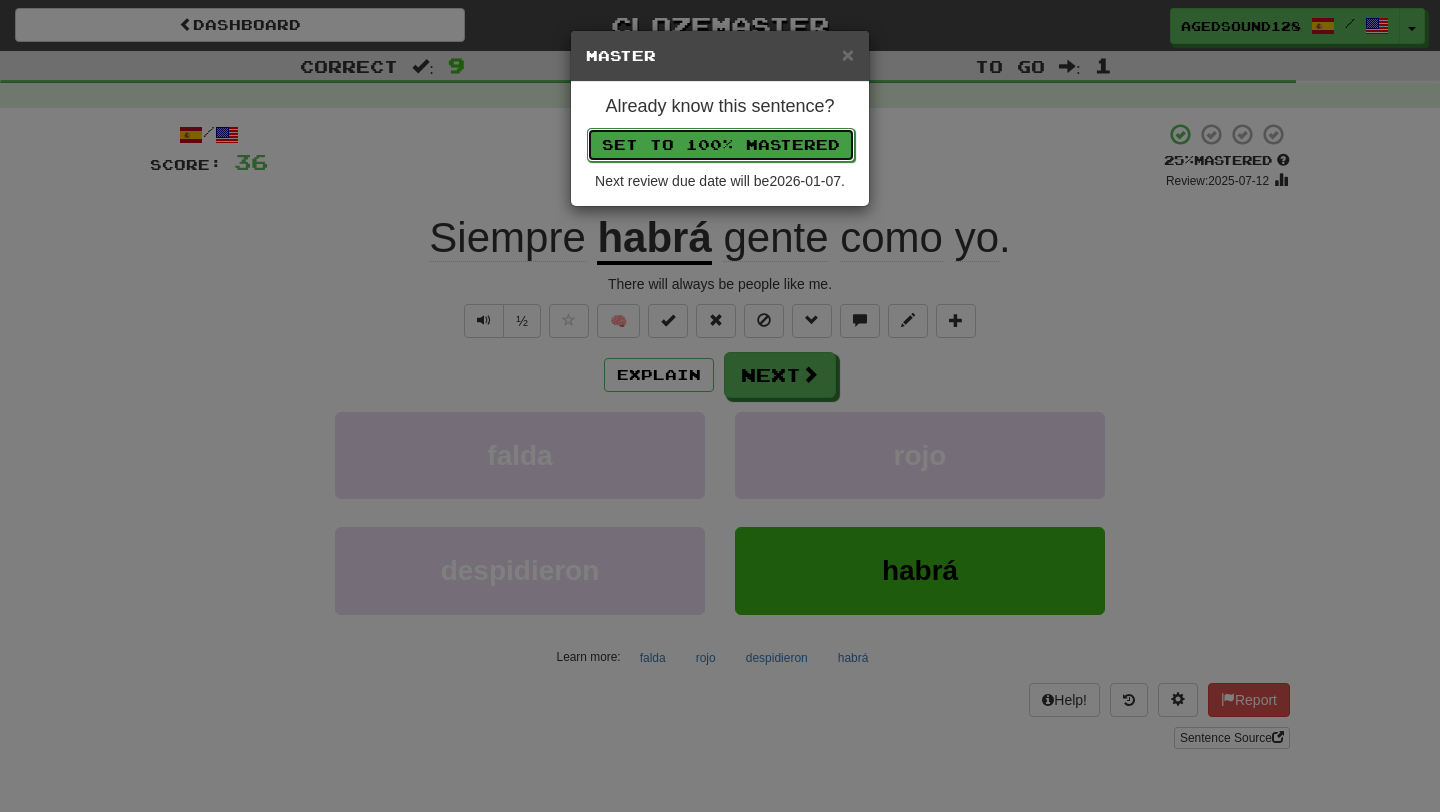 click on "Set to 100% Mastered" at bounding box center (721, 145) 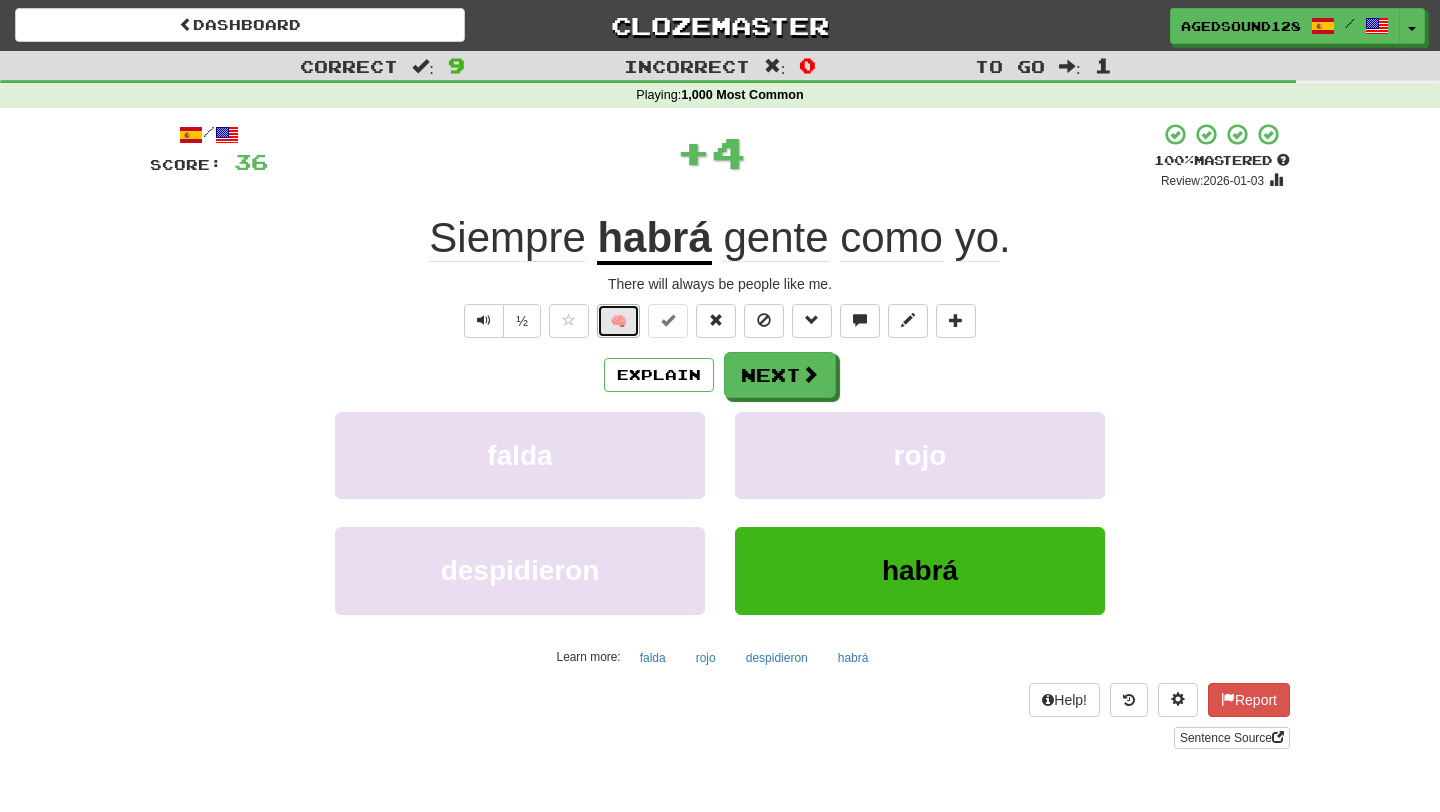 click on "🧠" at bounding box center (618, 321) 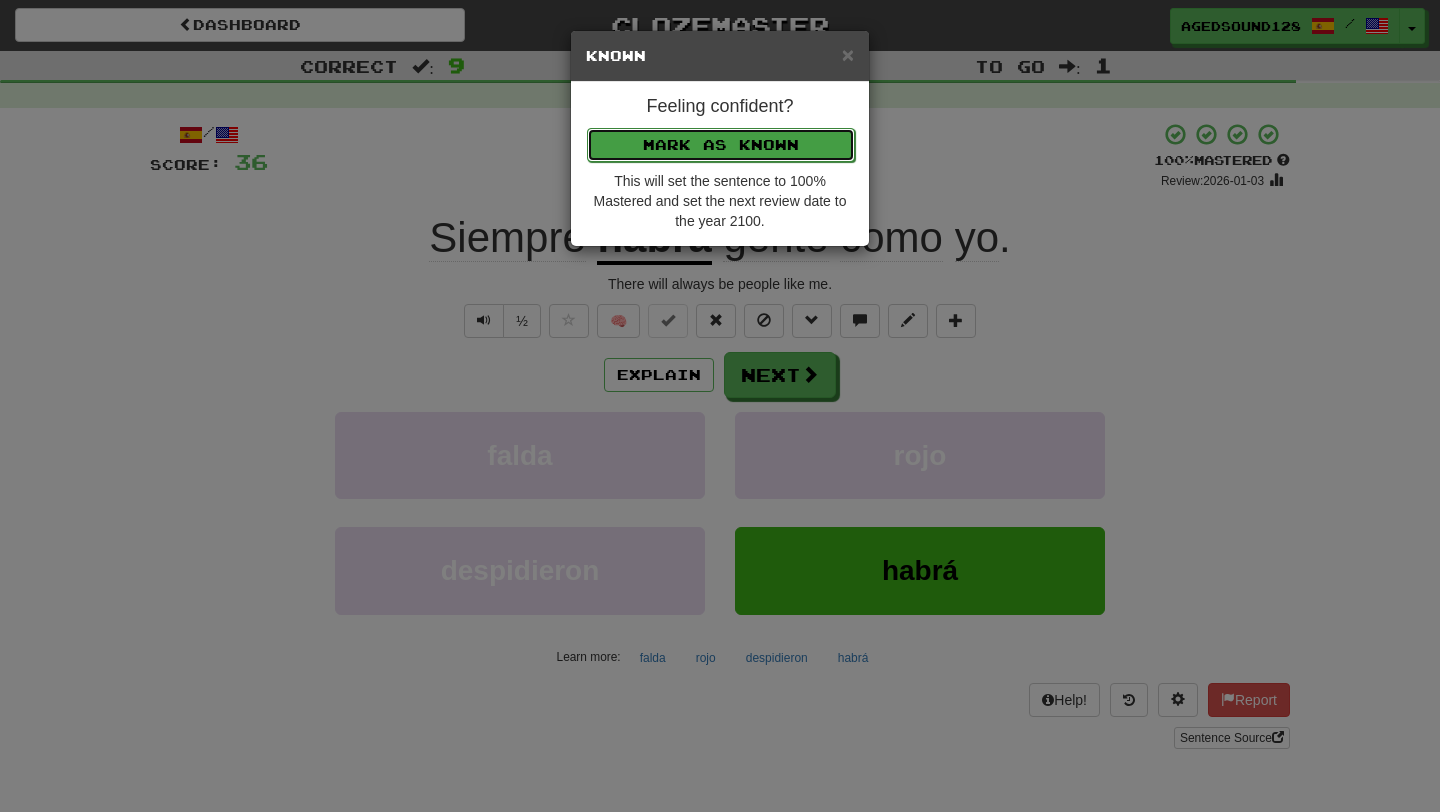 click on "Mark as Known" at bounding box center (721, 145) 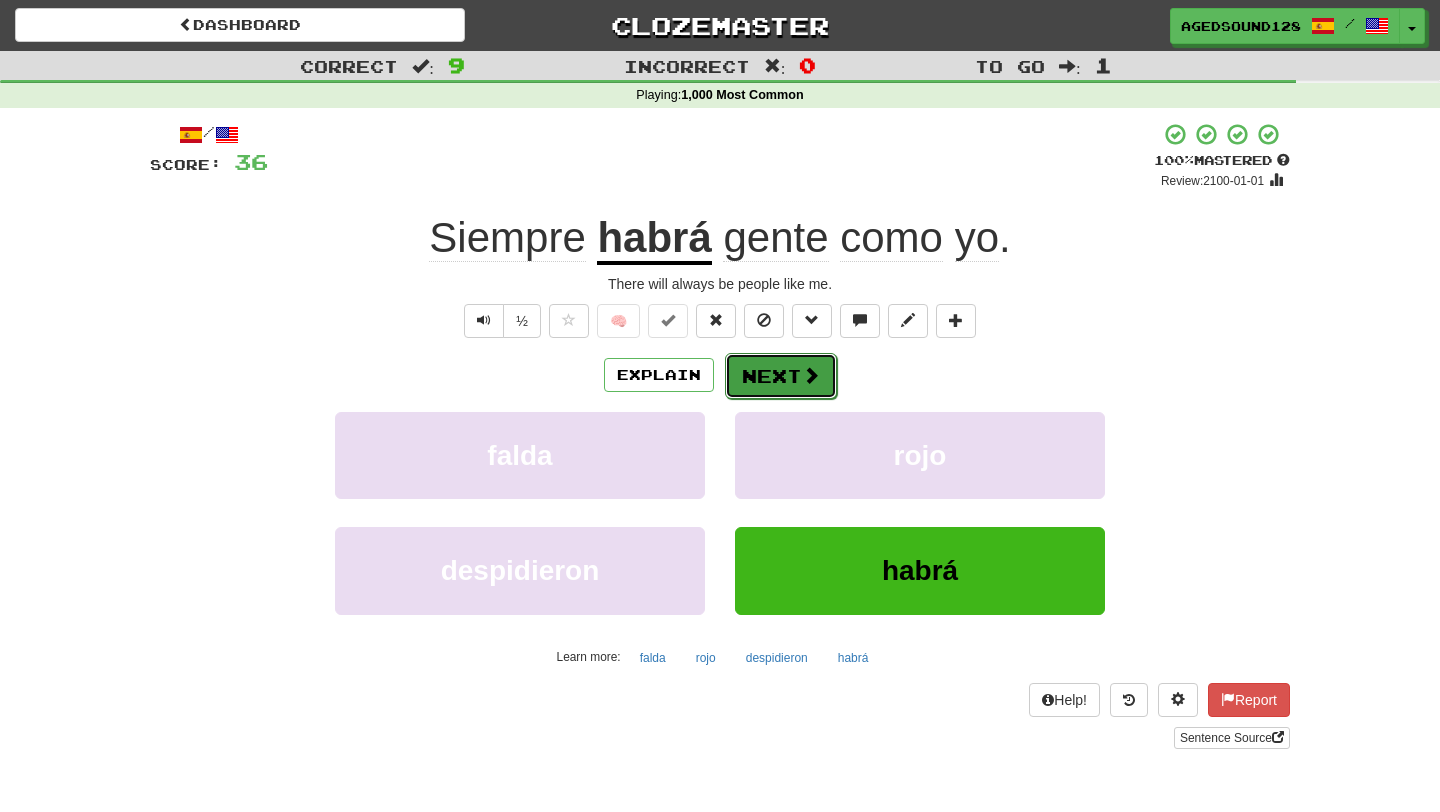 click on "Next" at bounding box center [781, 376] 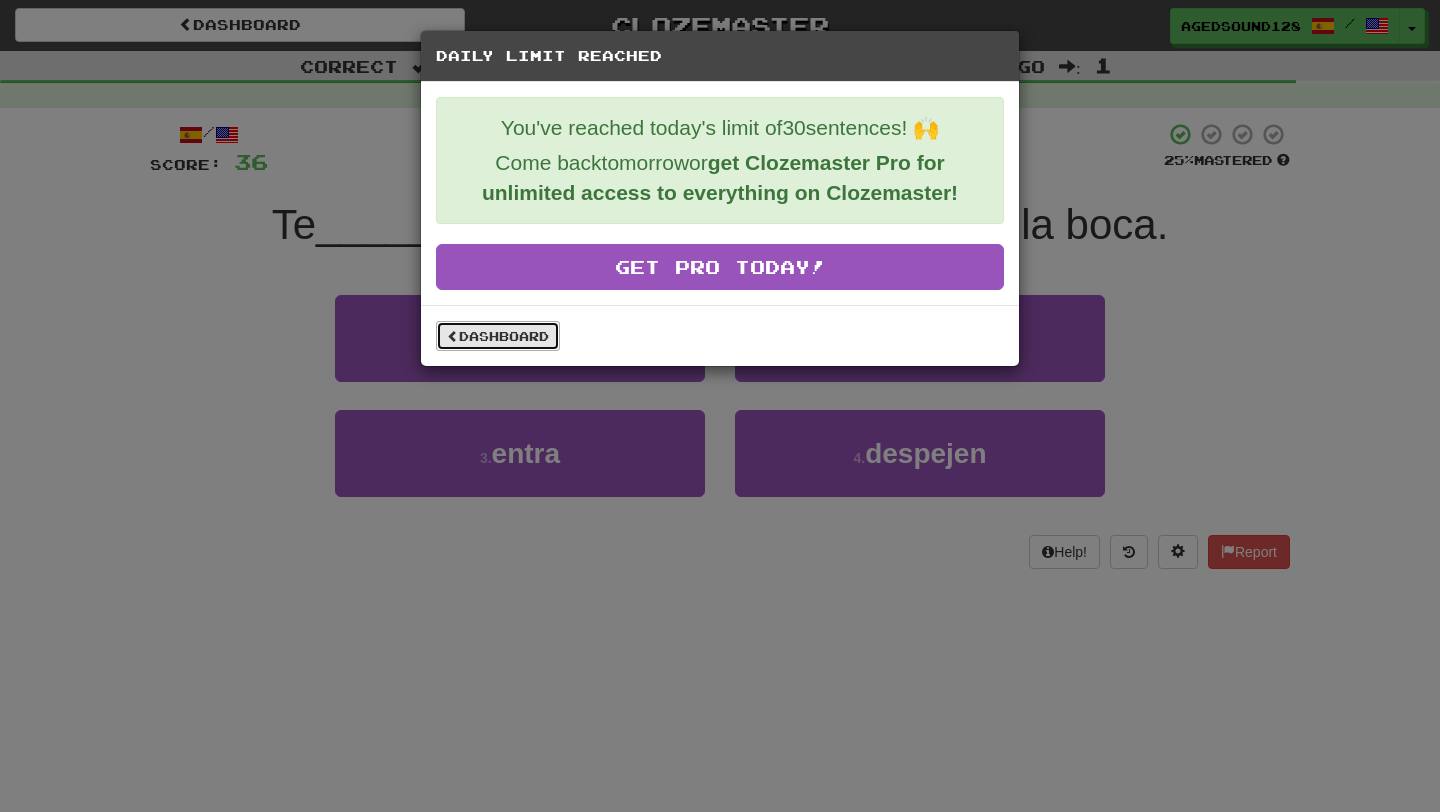 click on "Dashboard" at bounding box center [498, 336] 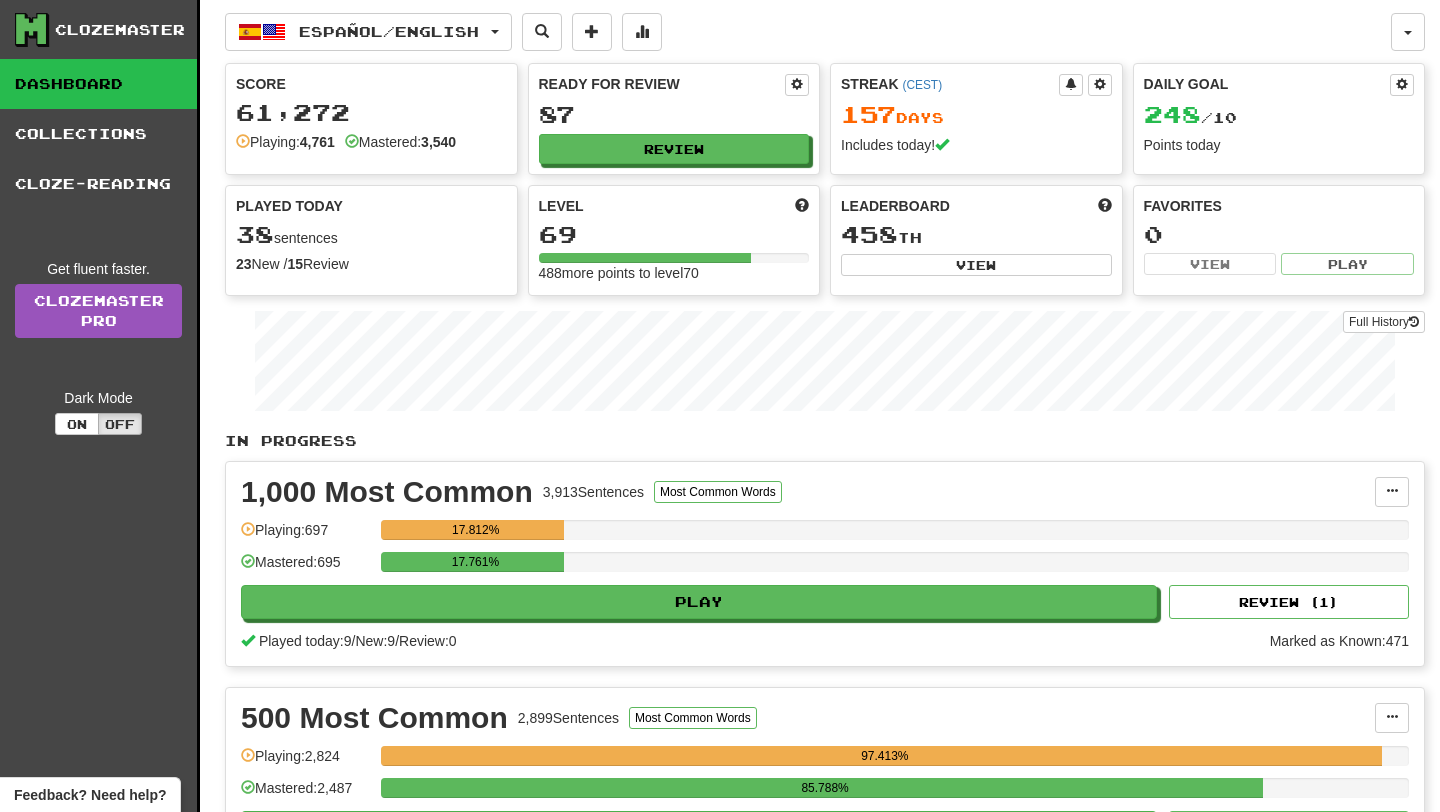 scroll, scrollTop: 0, scrollLeft: 0, axis: both 